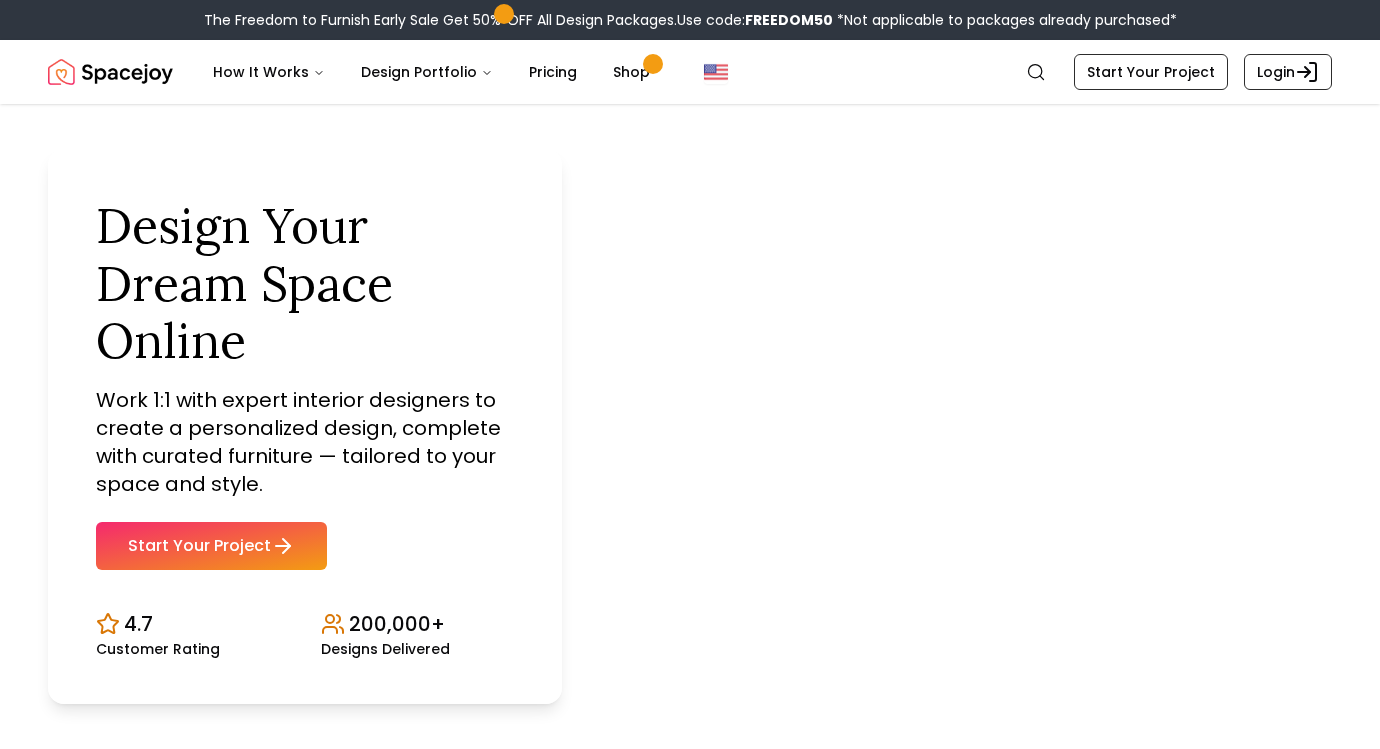 scroll, scrollTop: 121, scrollLeft: 0, axis: vertical 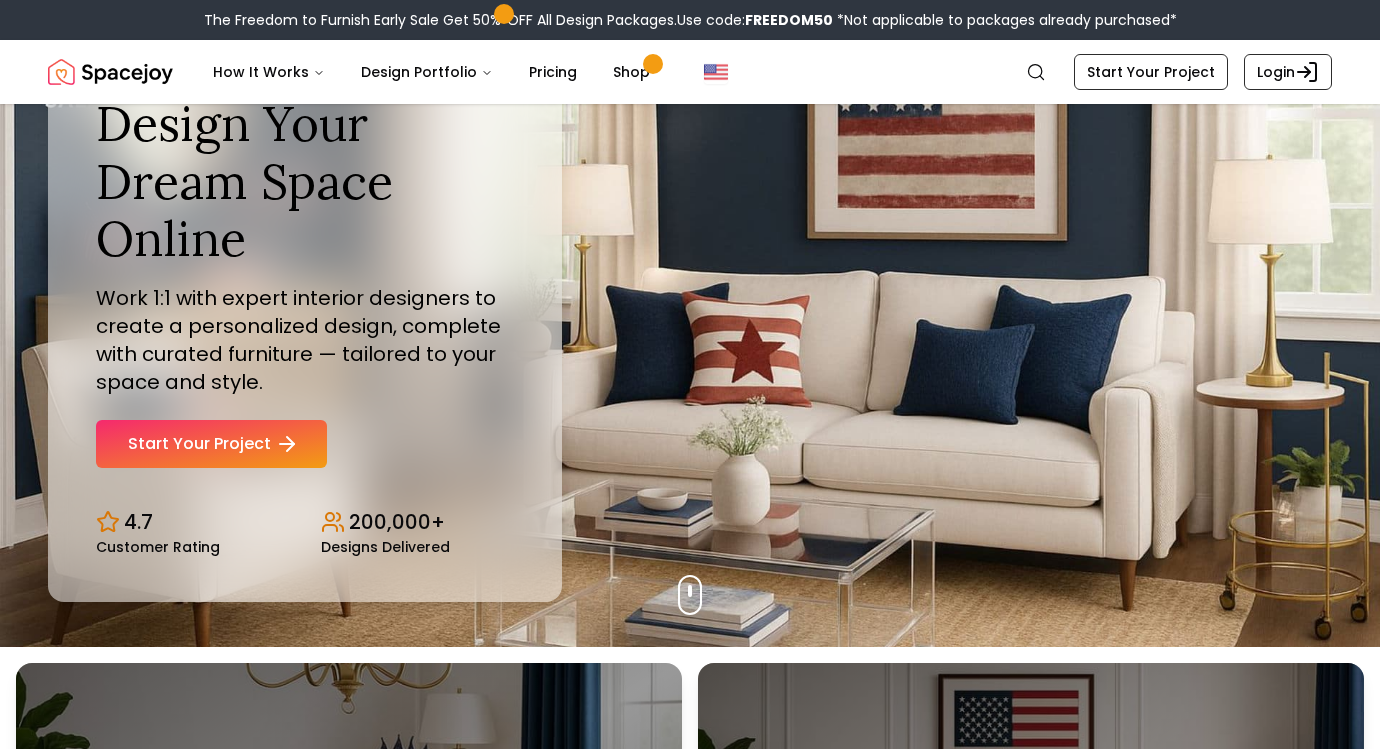 click on "Start Your Project" at bounding box center [211, 444] 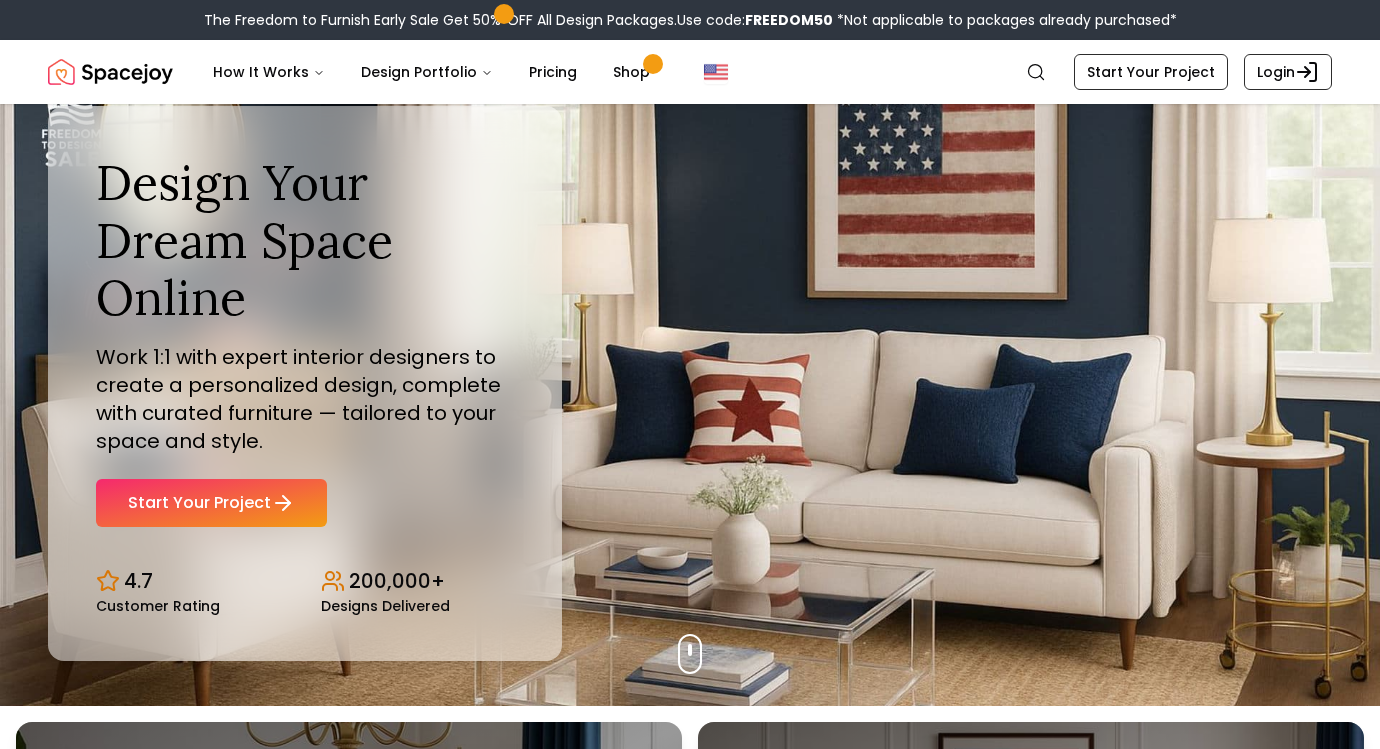 scroll, scrollTop: 0, scrollLeft: 0, axis: both 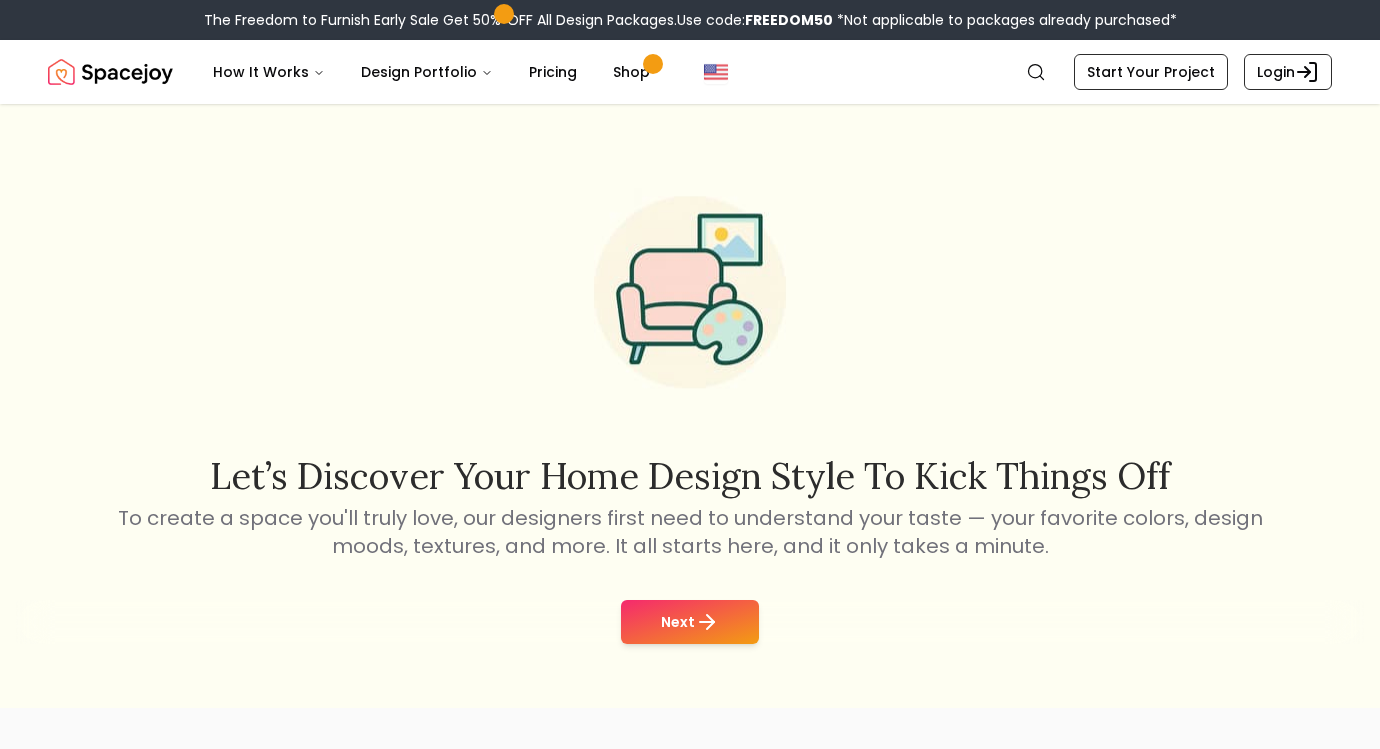 click on "Let’s discover your home design style to kick things off To create a space you'll truly love, our designers first need to understand your taste — your favorite colors, design moods, textures, and more. It all starts here, and it only takes a minute. Next" at bounding box center (690, 406) 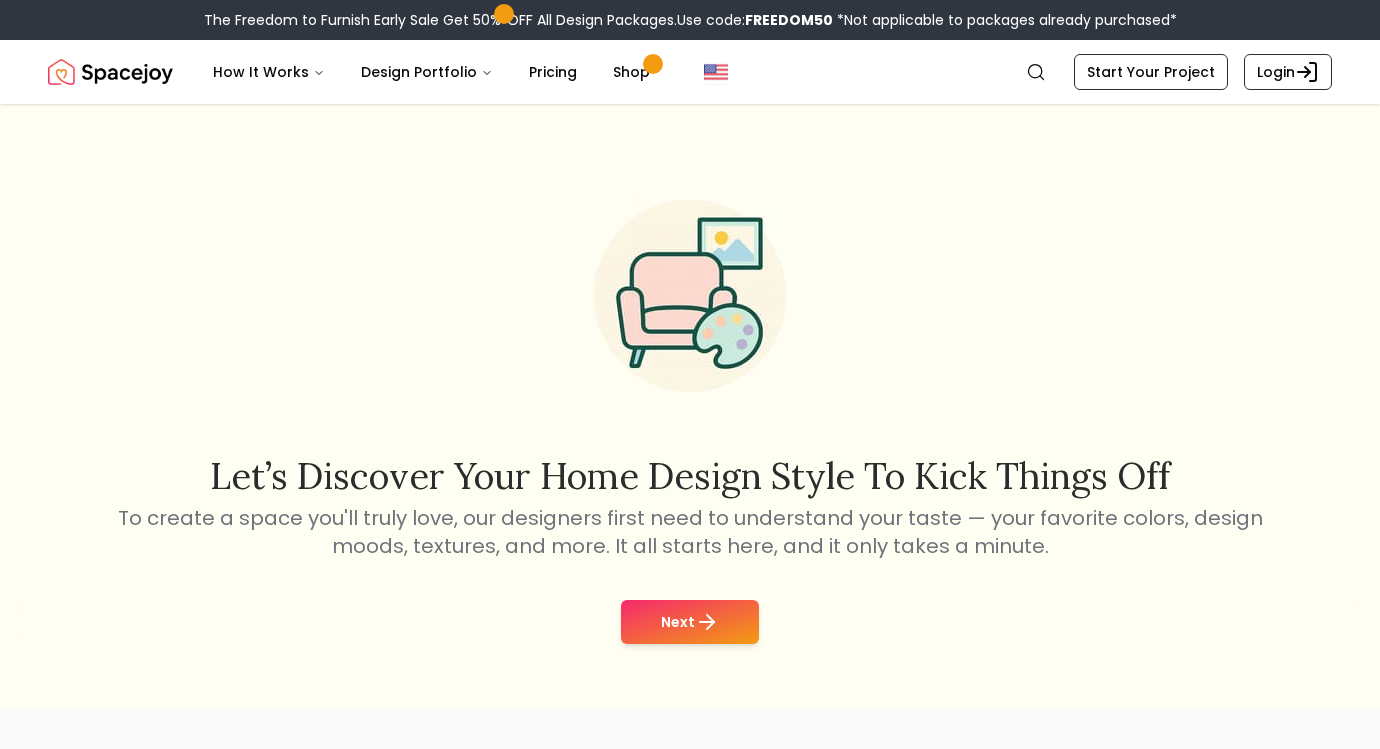 click on "Next" at bounding box center (690, 622) 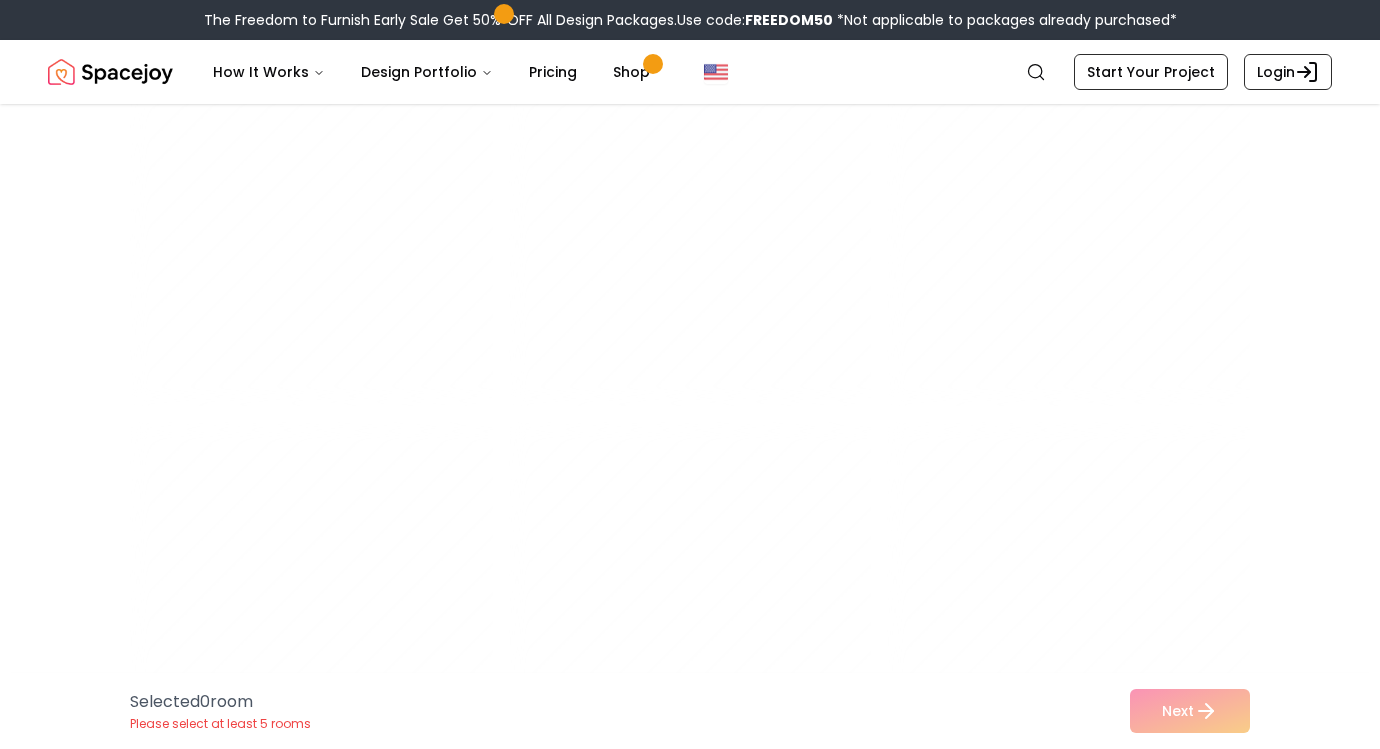 scroll, scrollTop: 3772, scrollLeft: 0, axis: vertical 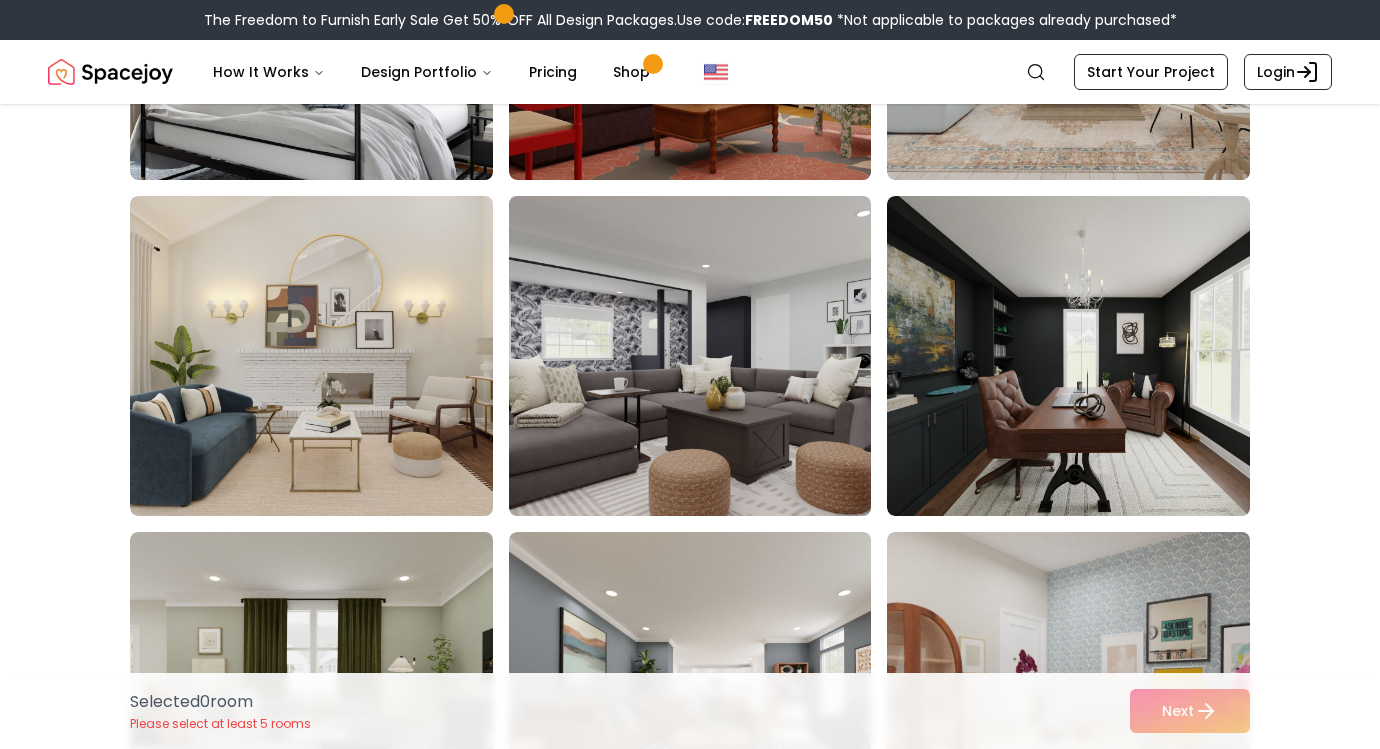 click at bounding box center (709, 356) 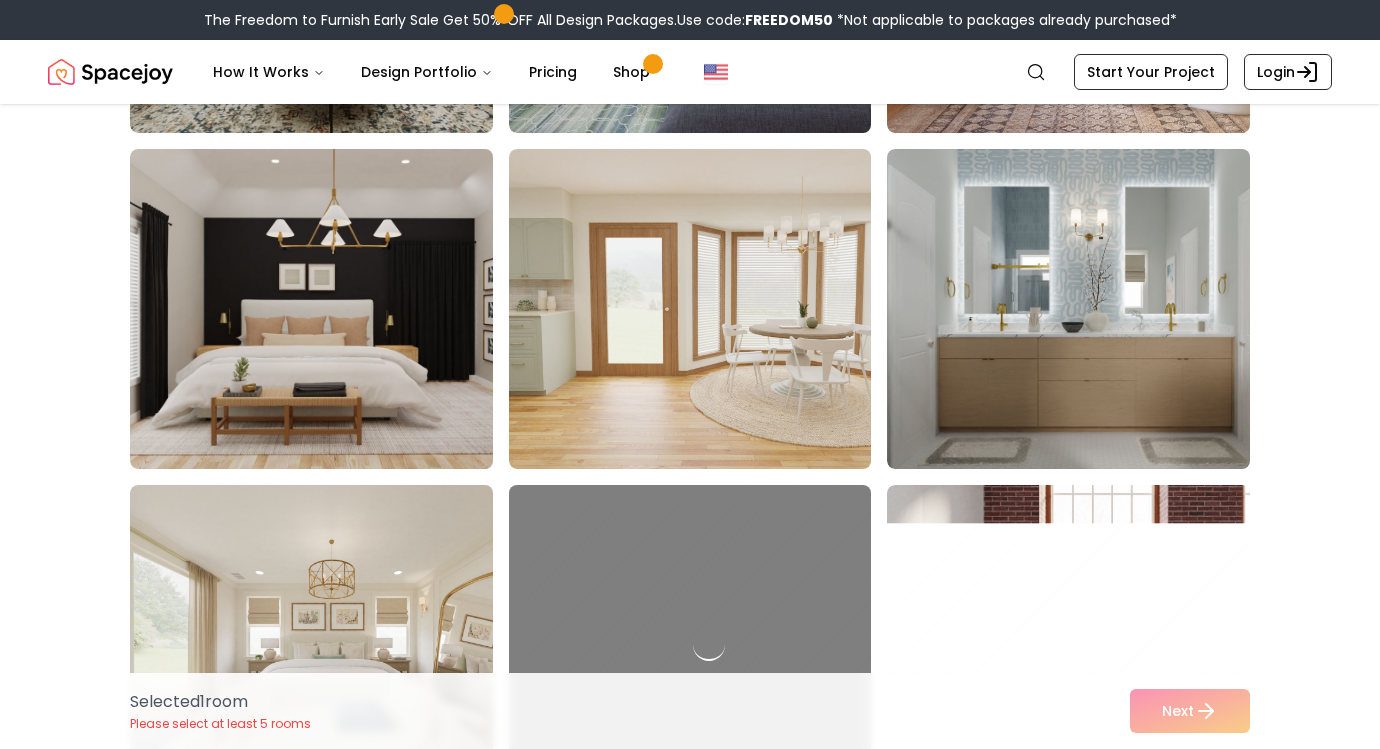 scroll, scrollTop: 6522, scrollLeft: 0, axis: vertical 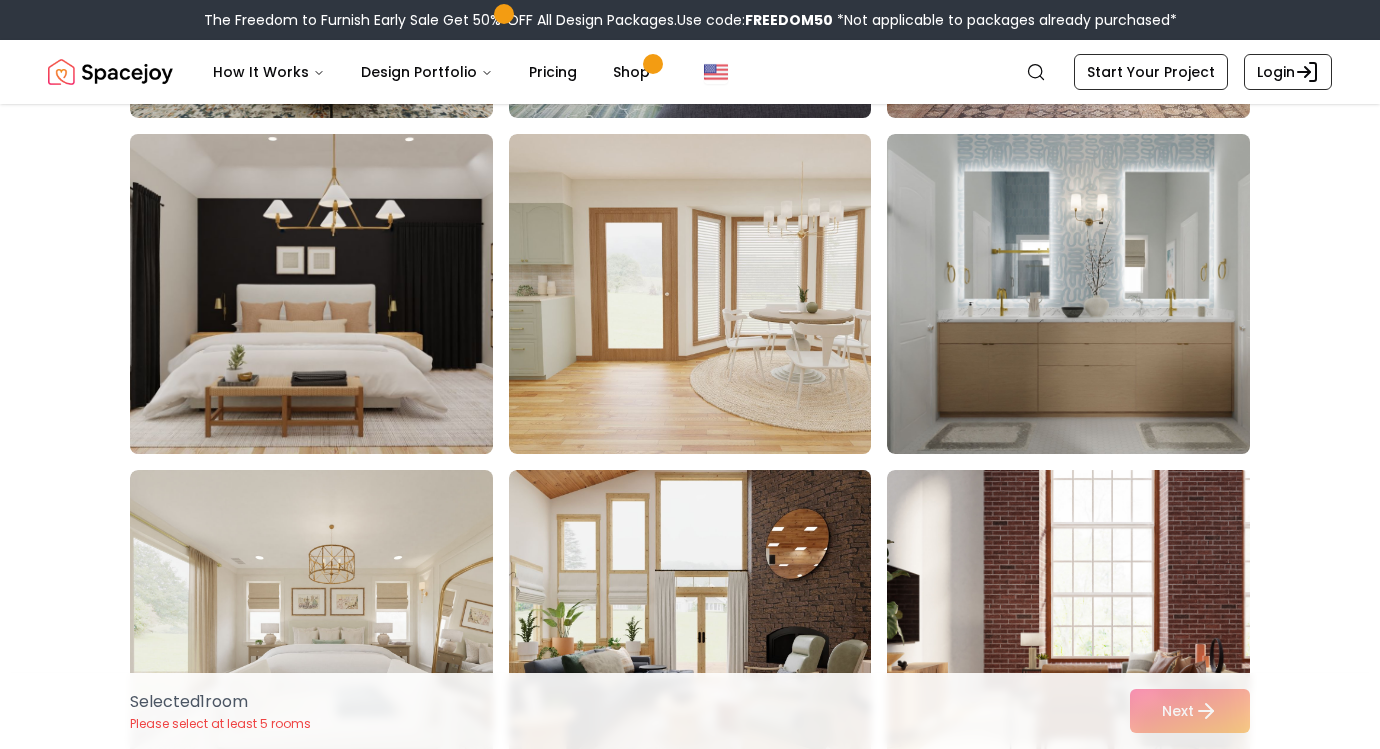 click at bounding box center (330, 294) 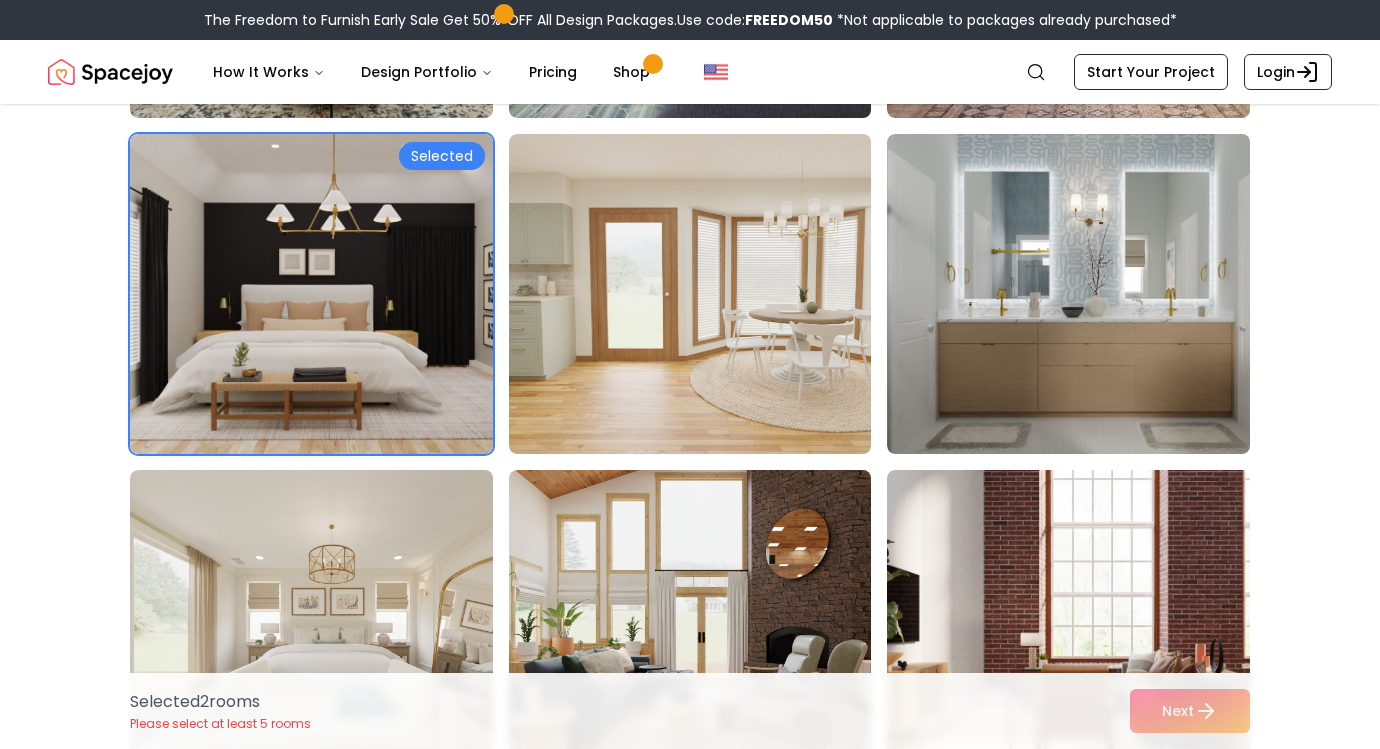 click on "Selected  2  room s Please select at least 5 rooms Next" at bounding box center (690, 711) 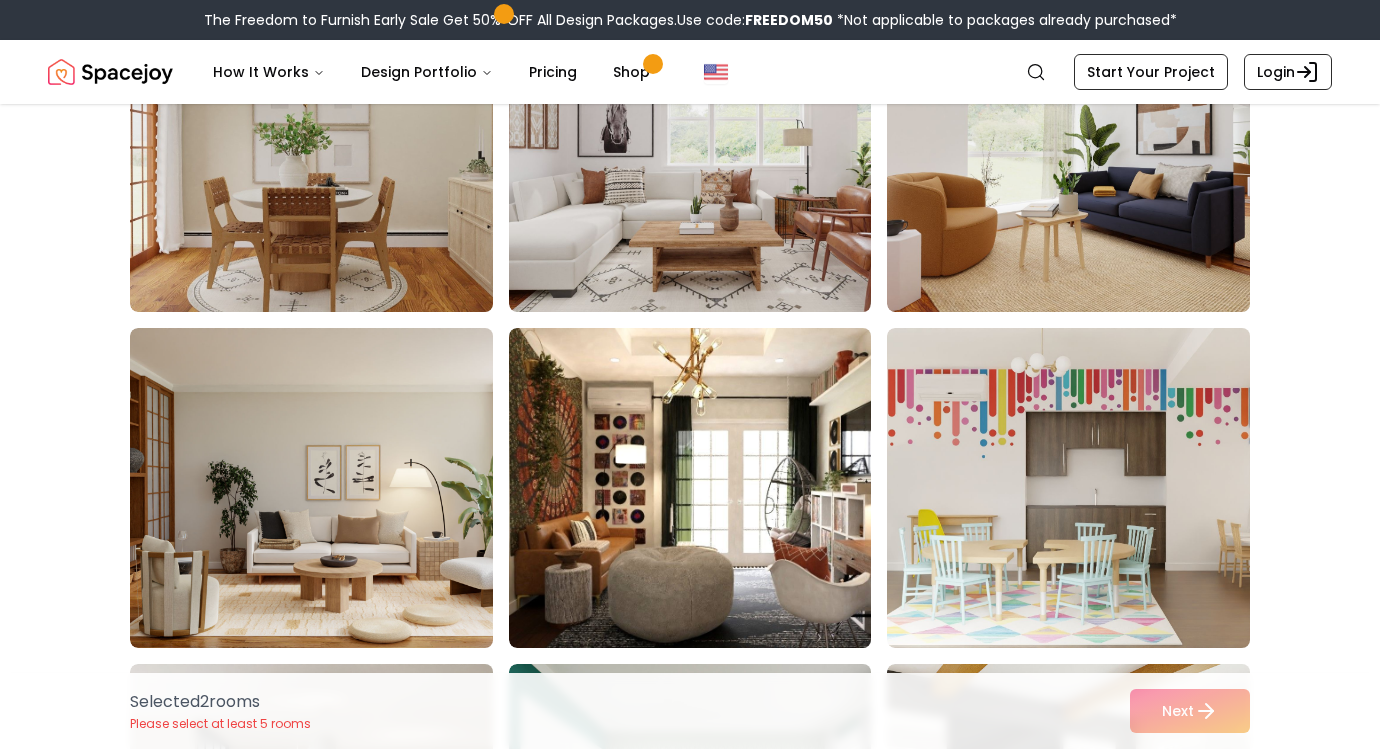 scroll, scrollTop: 0, scrollLeft: 0, axis: both 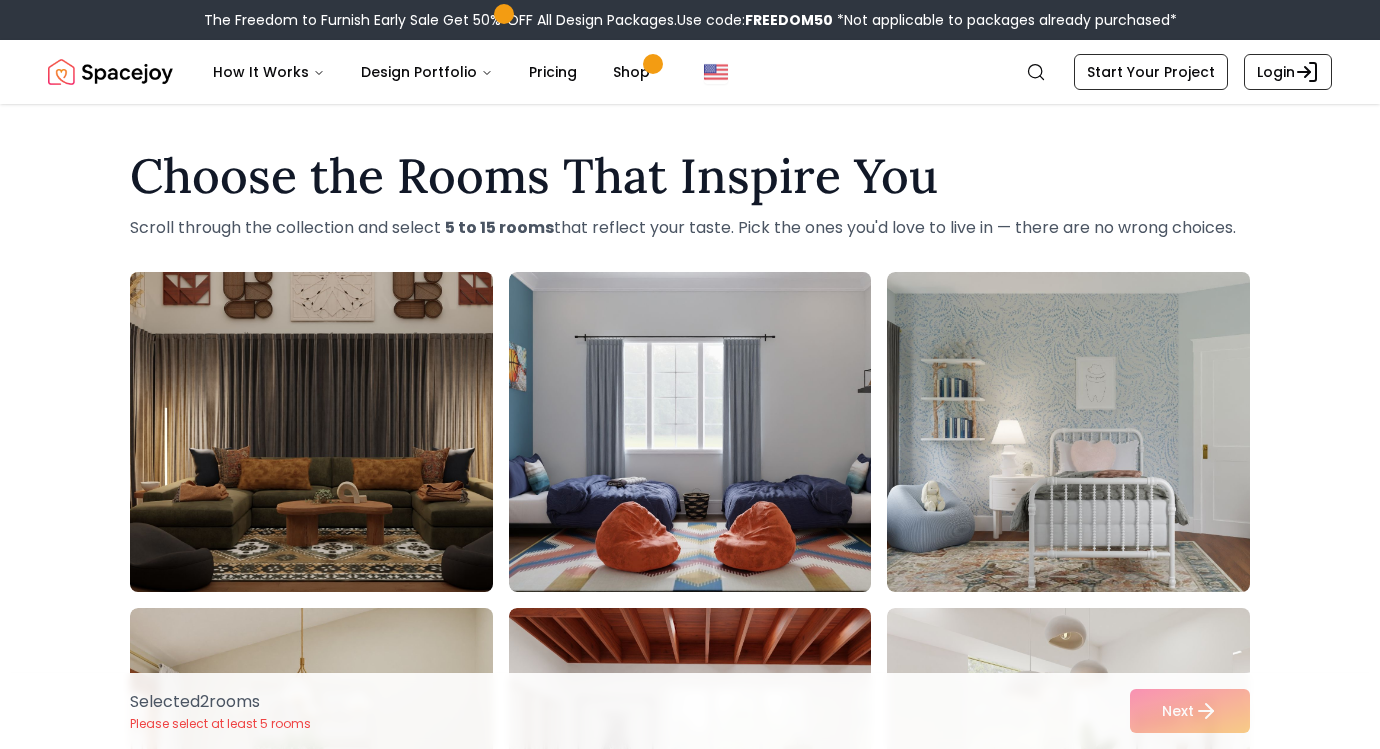 click at bounding box center (330, 432) 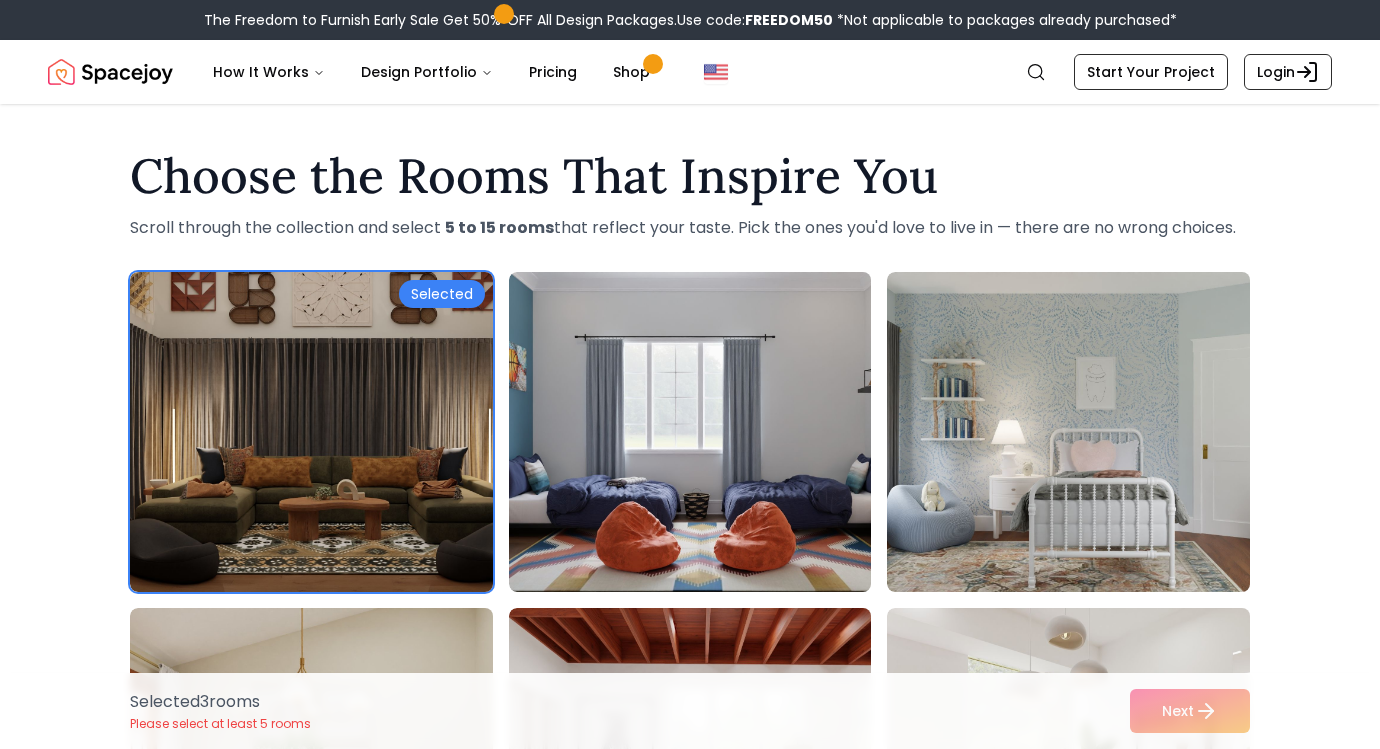 click on "Selected  3  room s Please select at least 5 rooms Next" at bounding box center [690, 711] 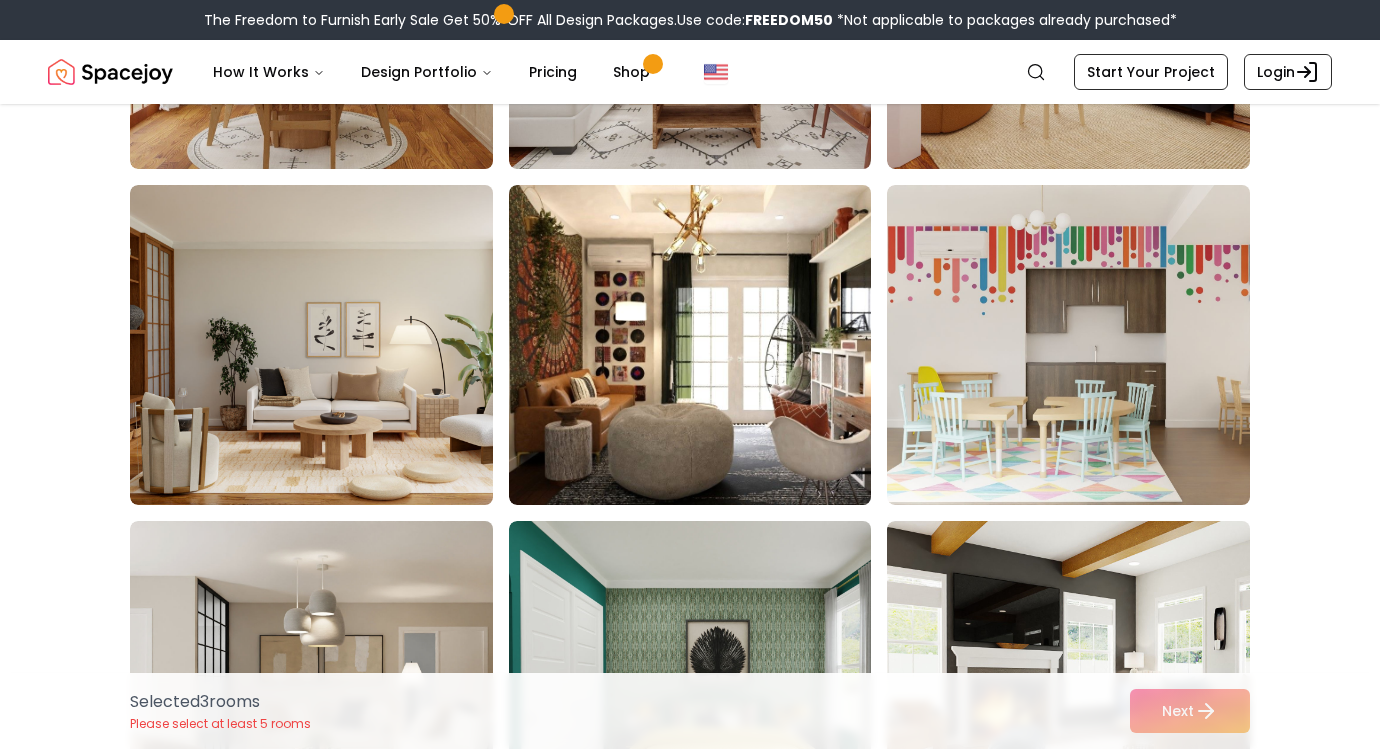 scroll, scrollTop: 963, scrollLeft: 0, axis: vertical 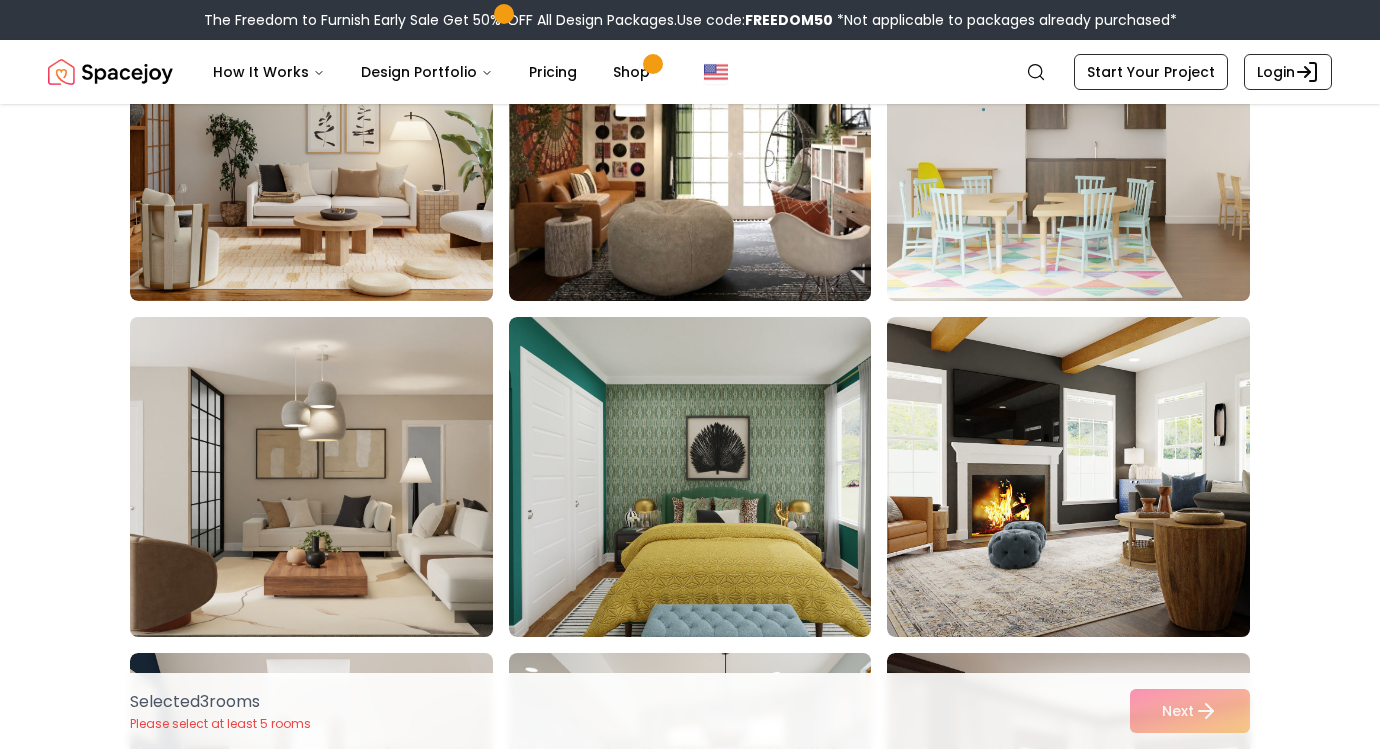 click at bounding box center (330, 477) 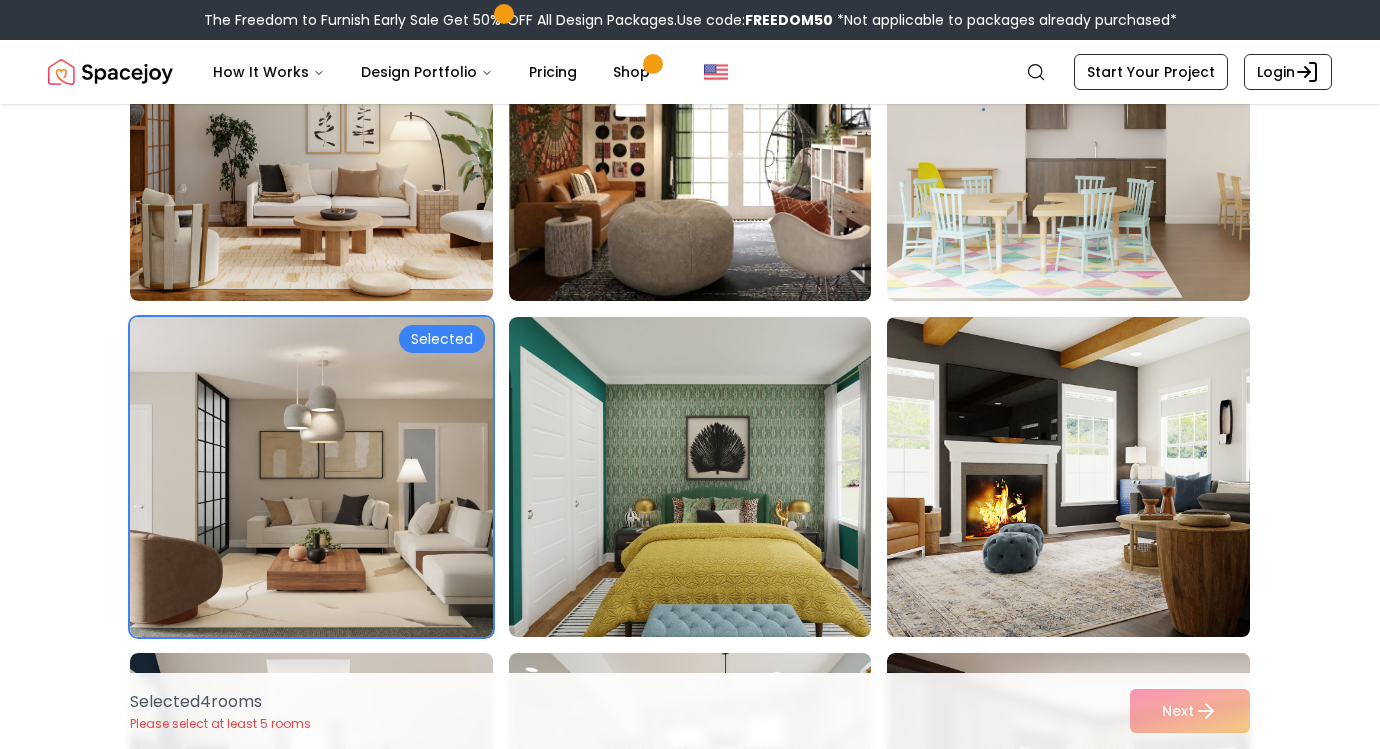 click at bounding box center [1087, 477] 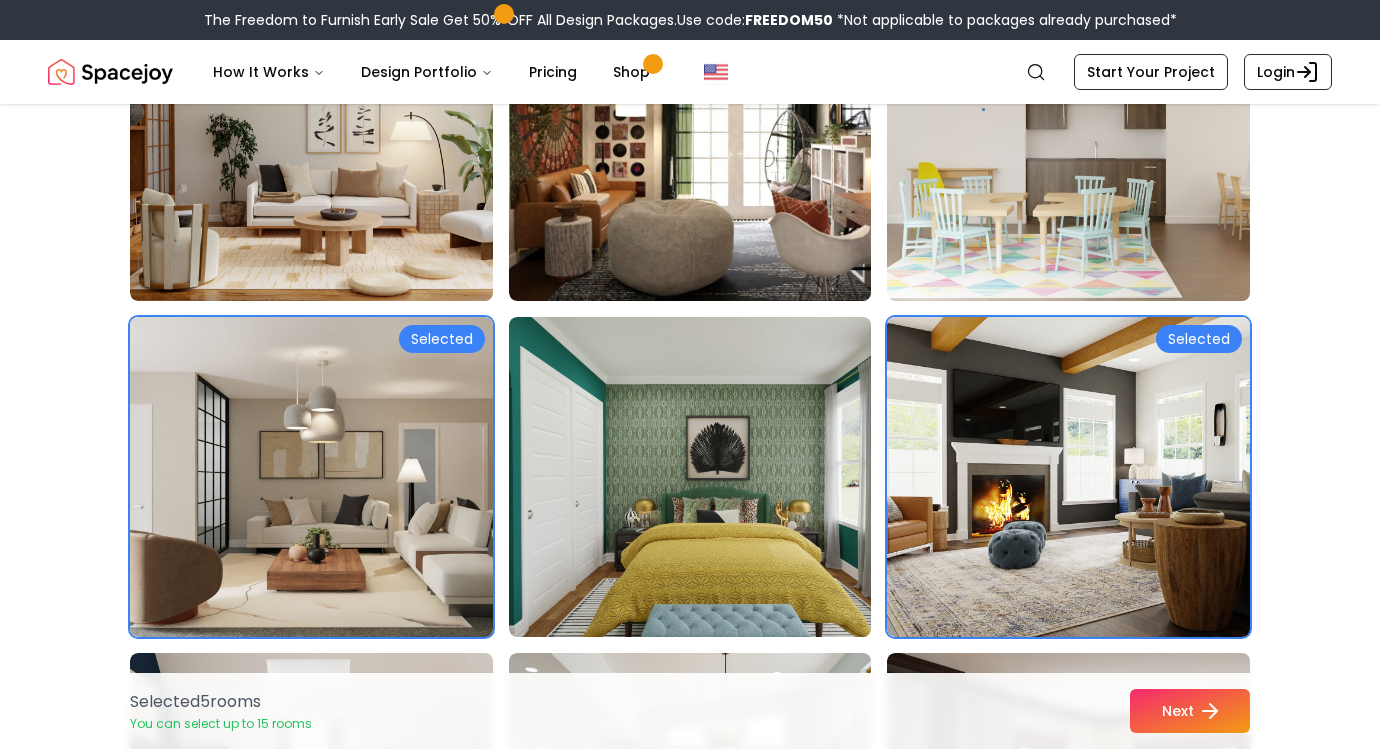 click on "Next" at bounding box center (1190, 711) 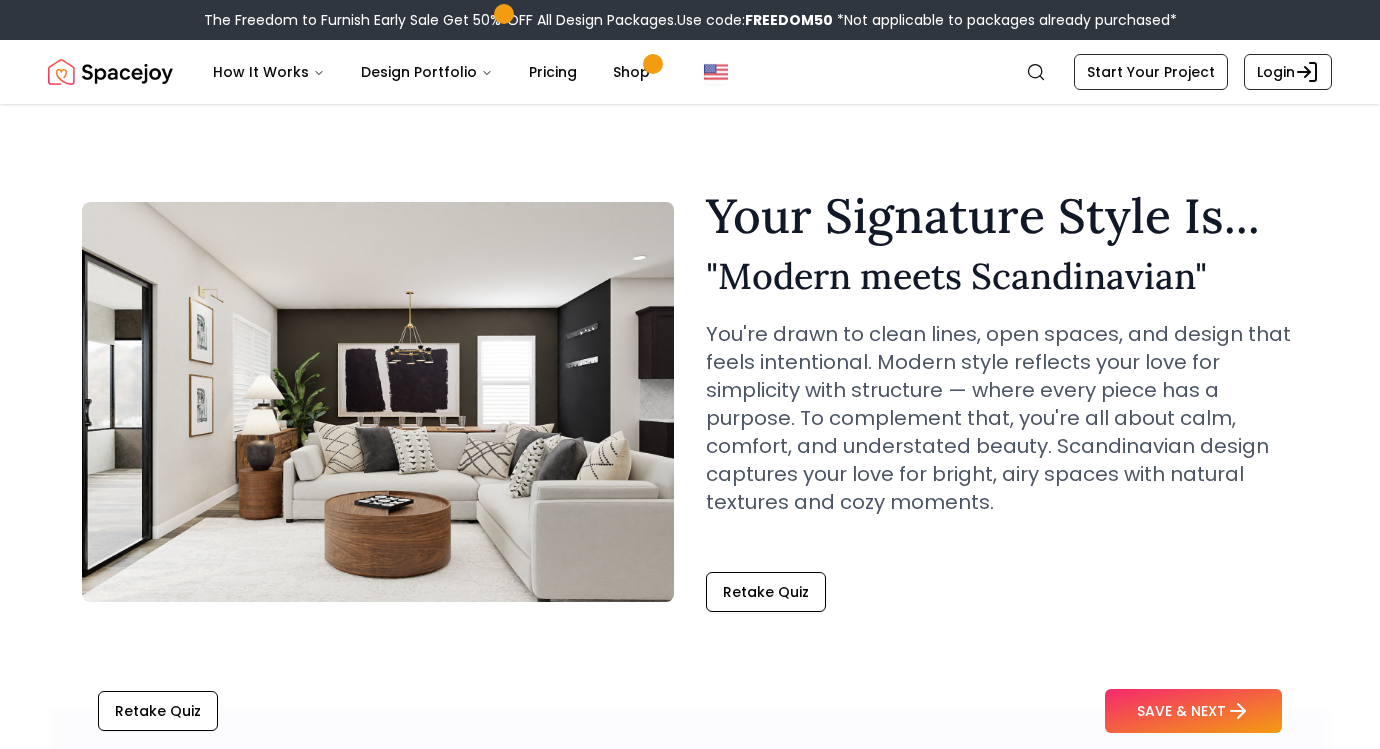 scroll, scrollTop: 0, scrollLeft: 0, axis: both 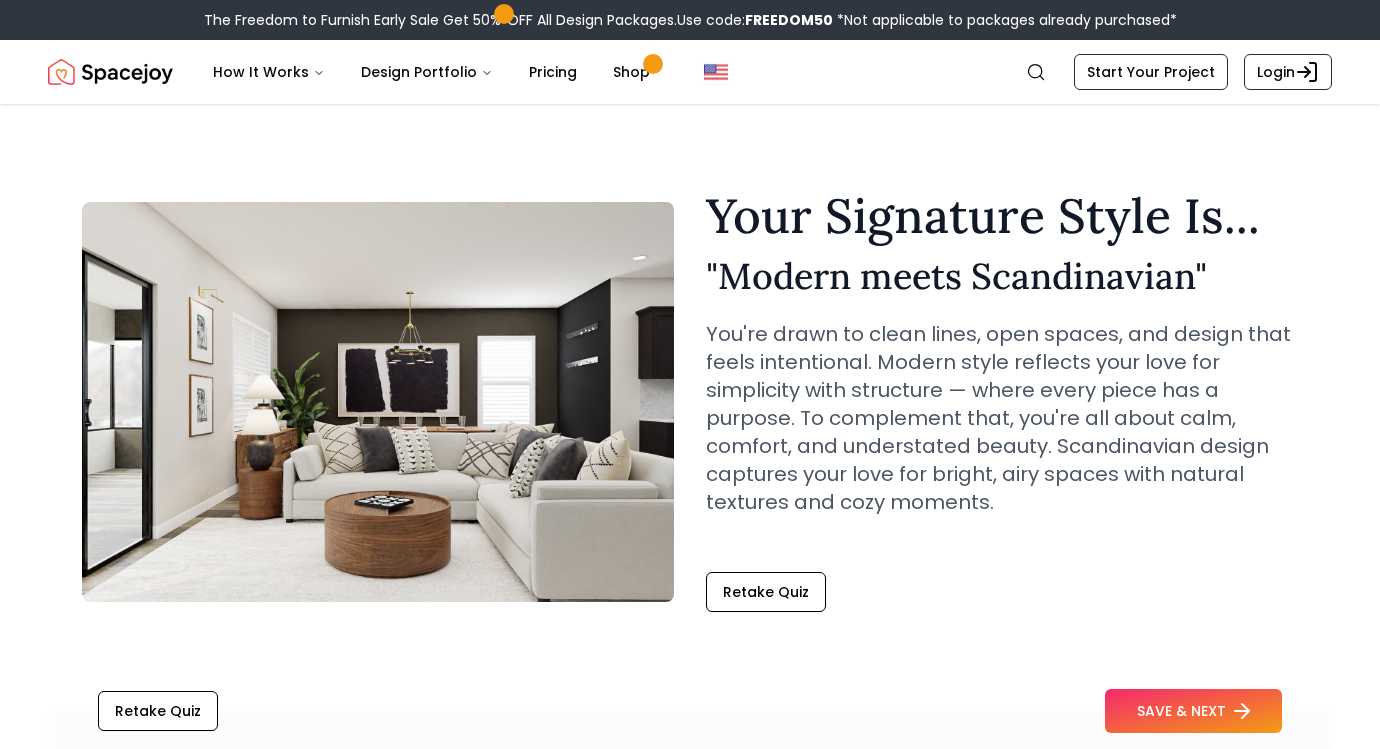 click 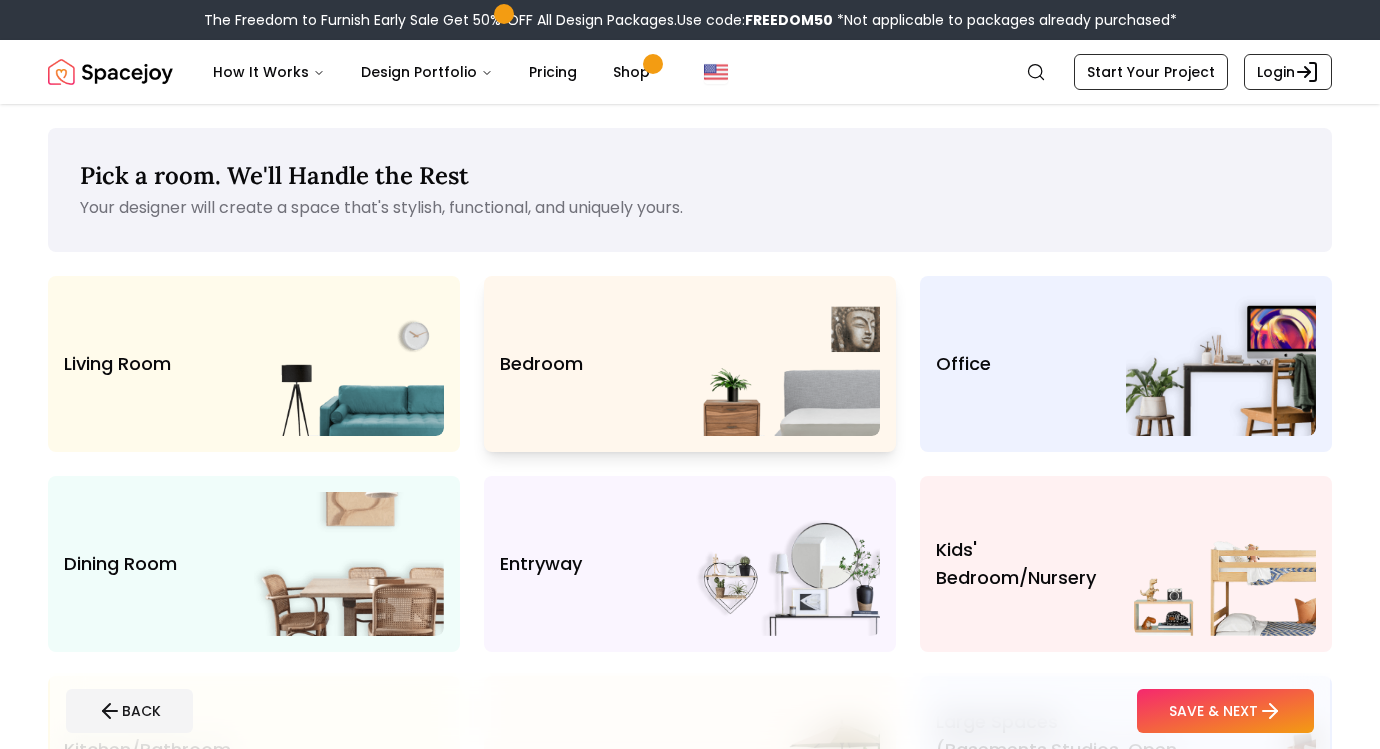click at bounding box center [785, 364] 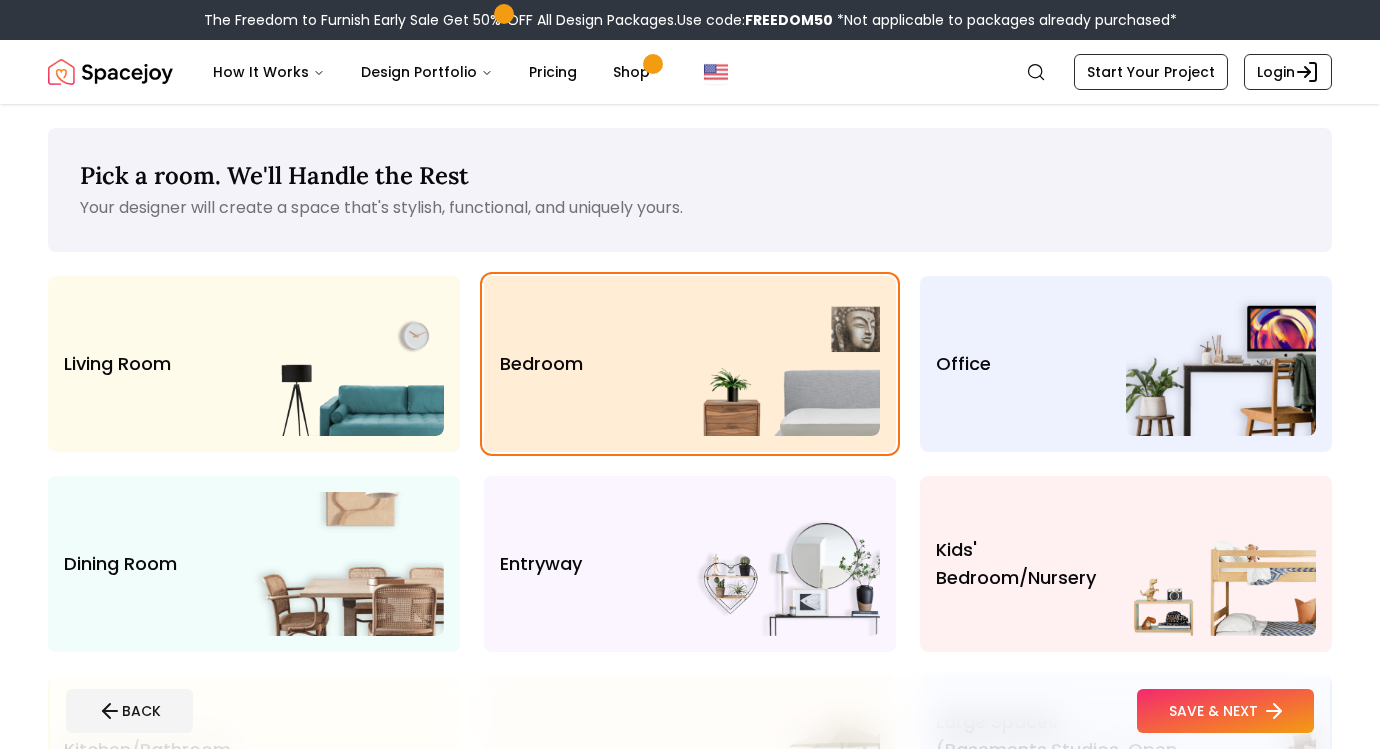 click on "SAVE & NEXT" at bounding box center [1225, 711] 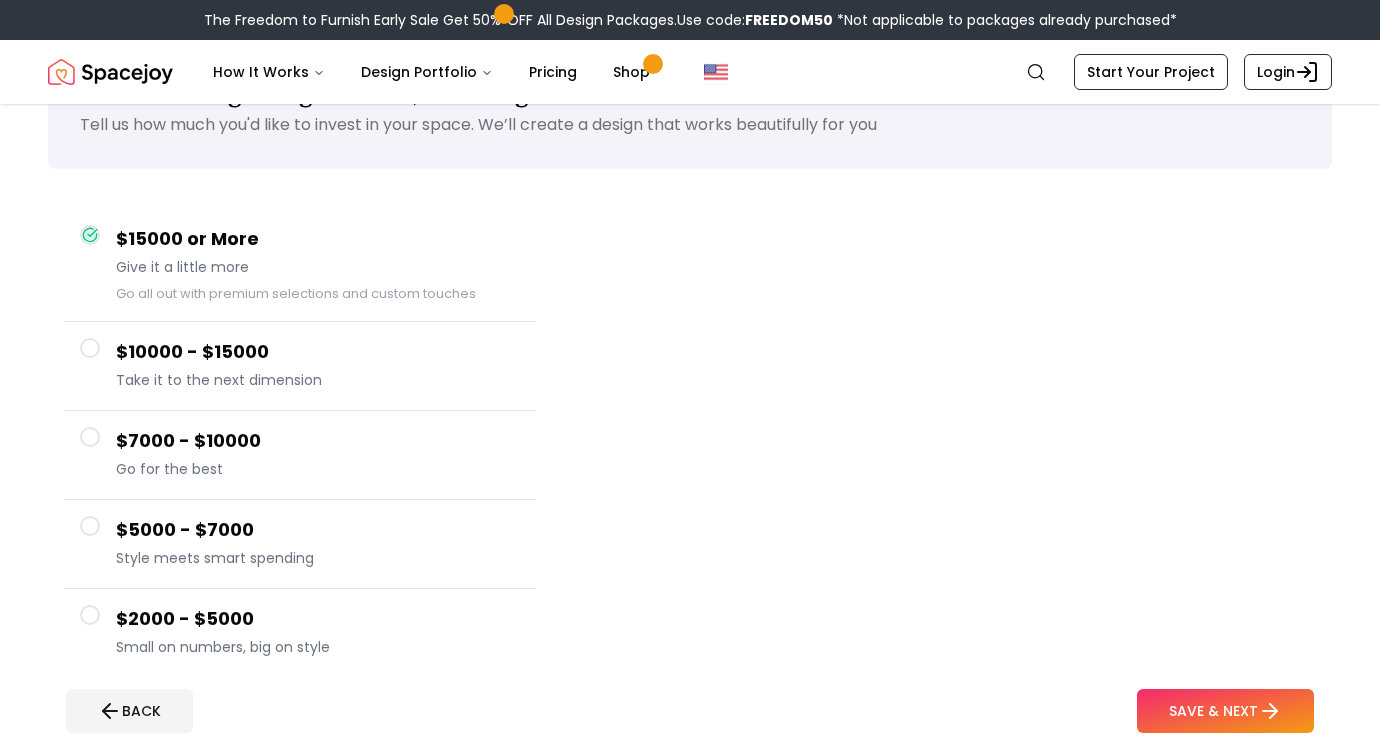 scroll, scrollTop: 84, scrollLeft: 0, axis: vertical 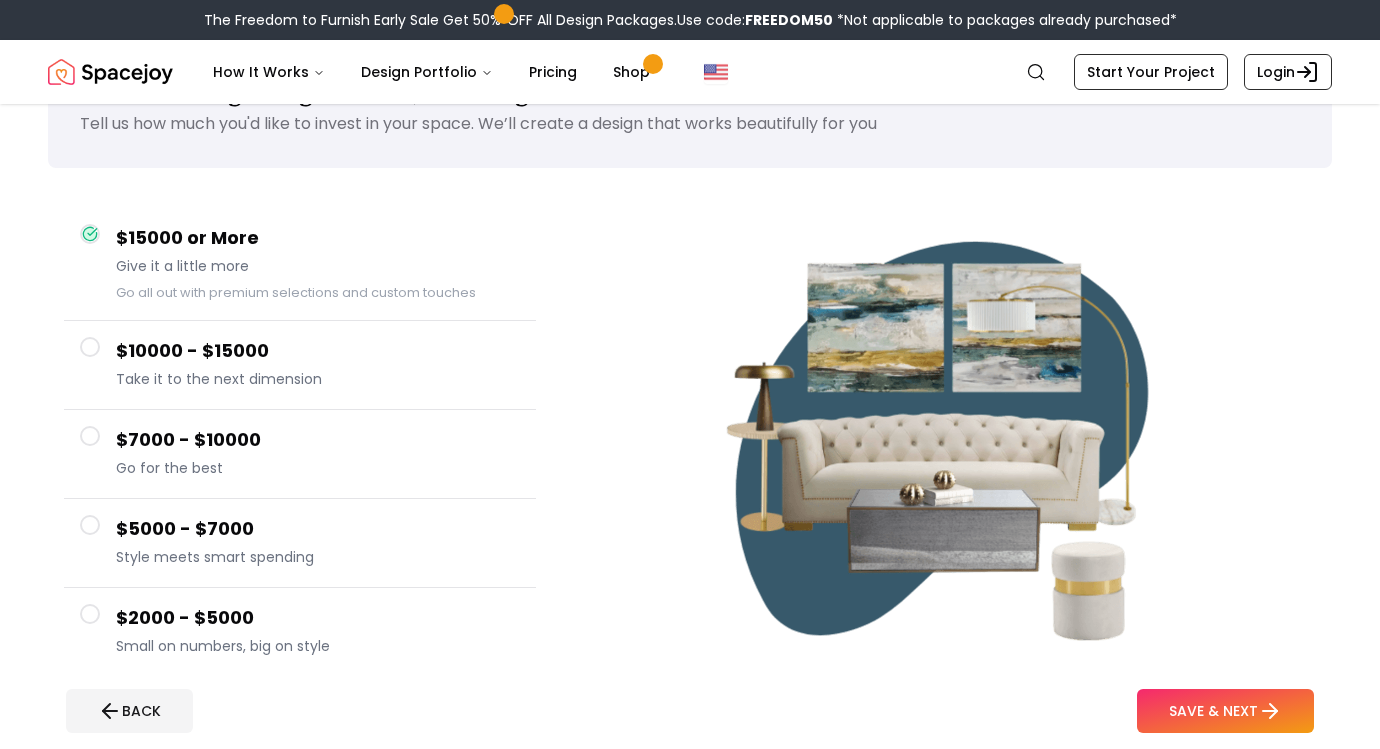 click on "$2000 - $5000" at bounding box center [318, 618] 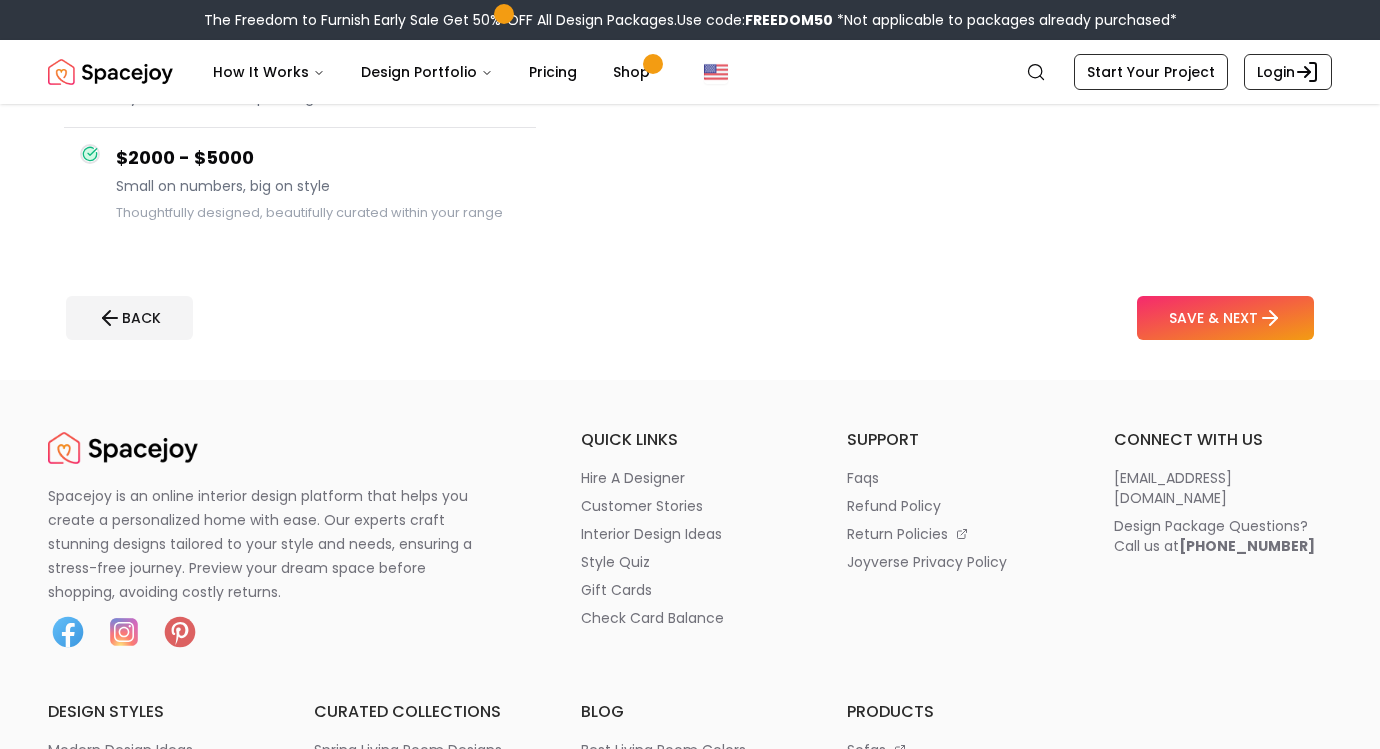 scroll, scrollTop: 559, scrollLeft: 0, axis: vertical 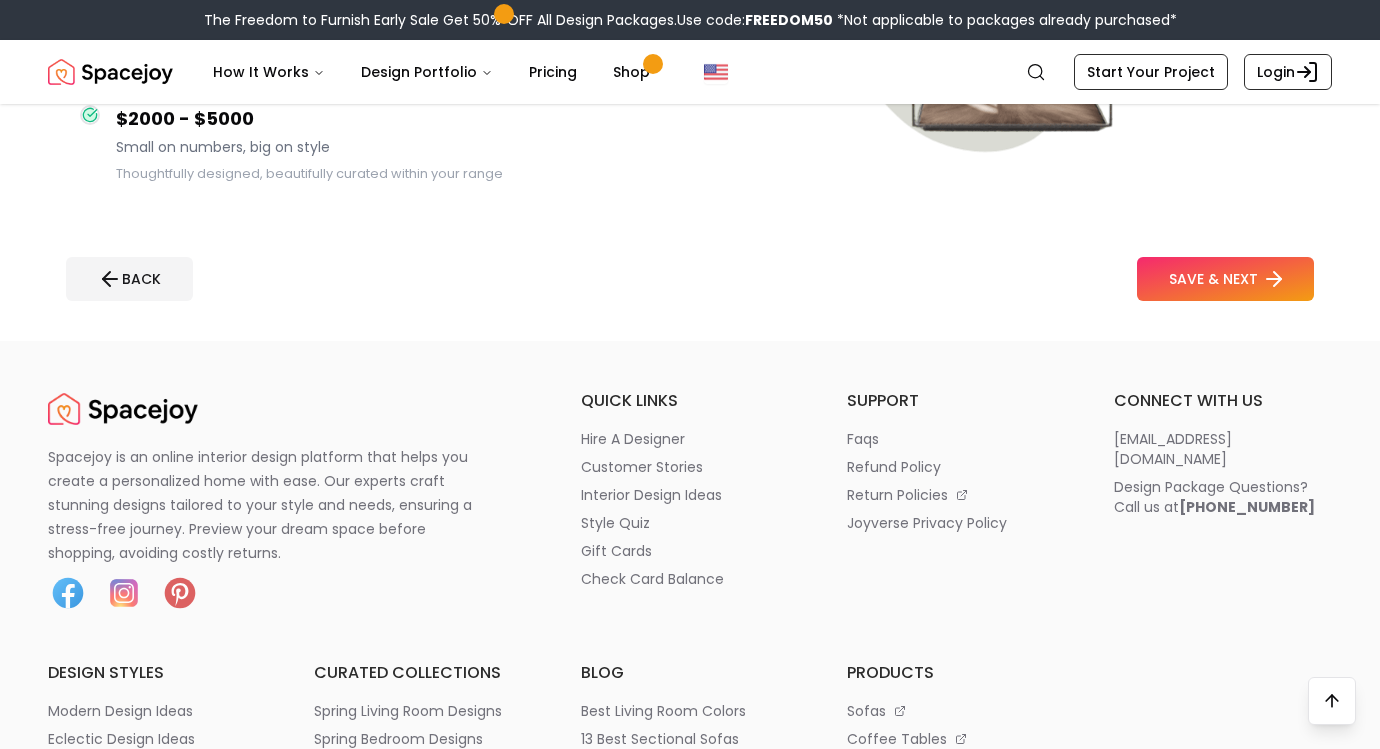 click on "SAVE & NEXT" at bounding box center (1225, 279) 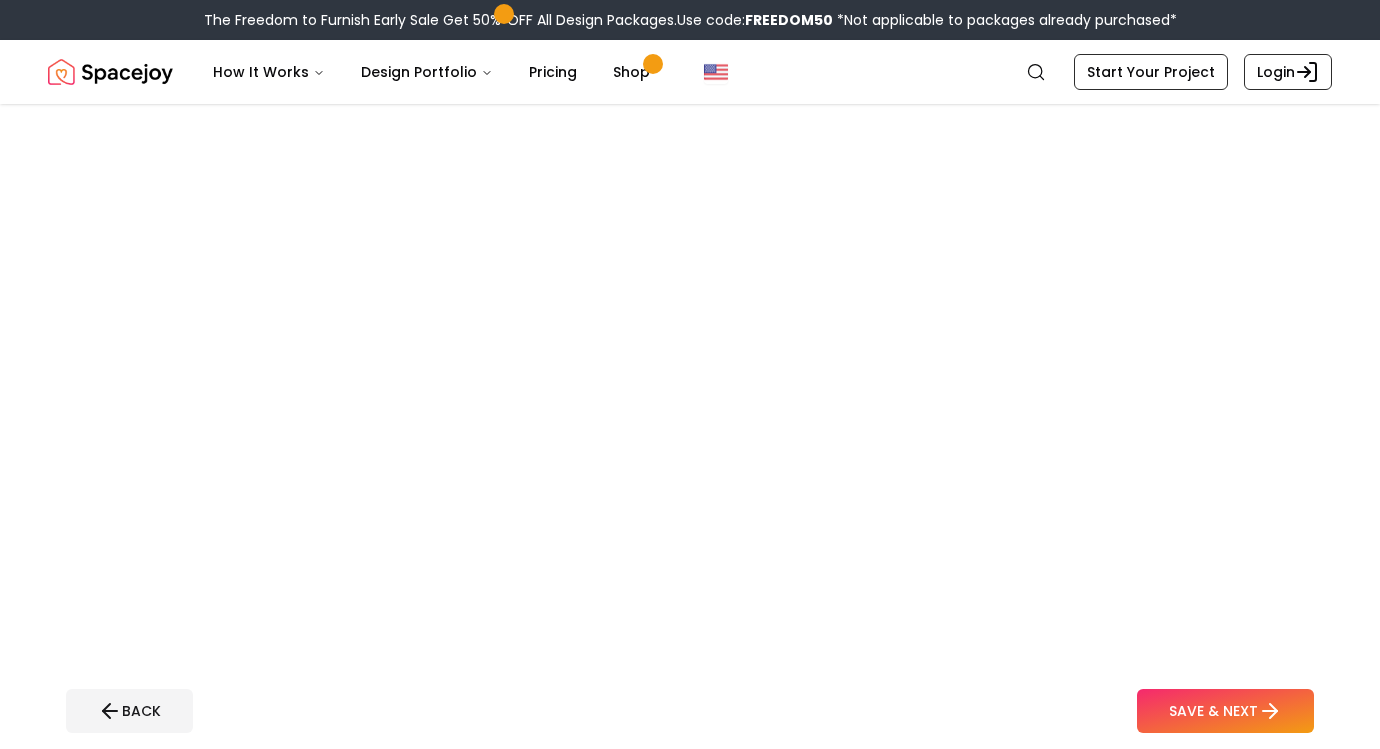 scroll, scrollTop: 0, scrollLeft: 0, axis: both 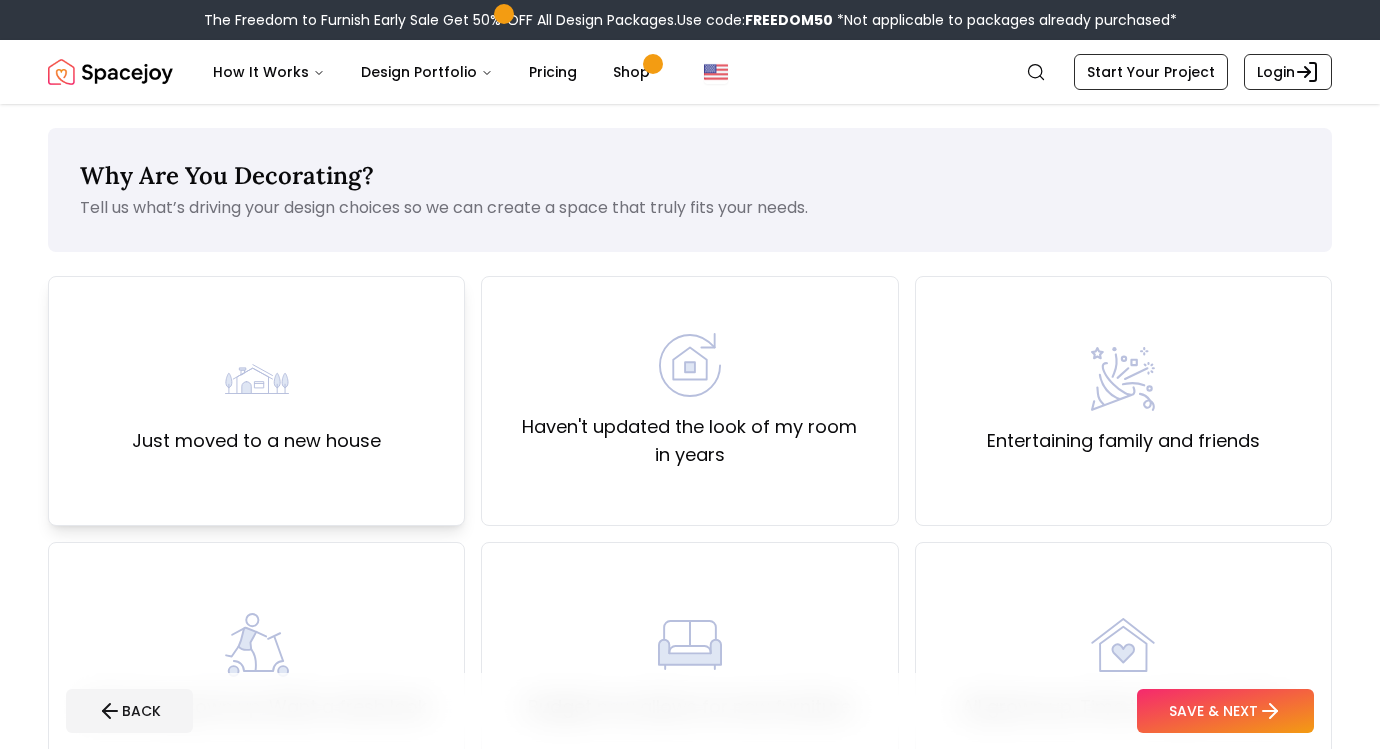 click on "Just moved to a new house" at bounding box center [256, 401] 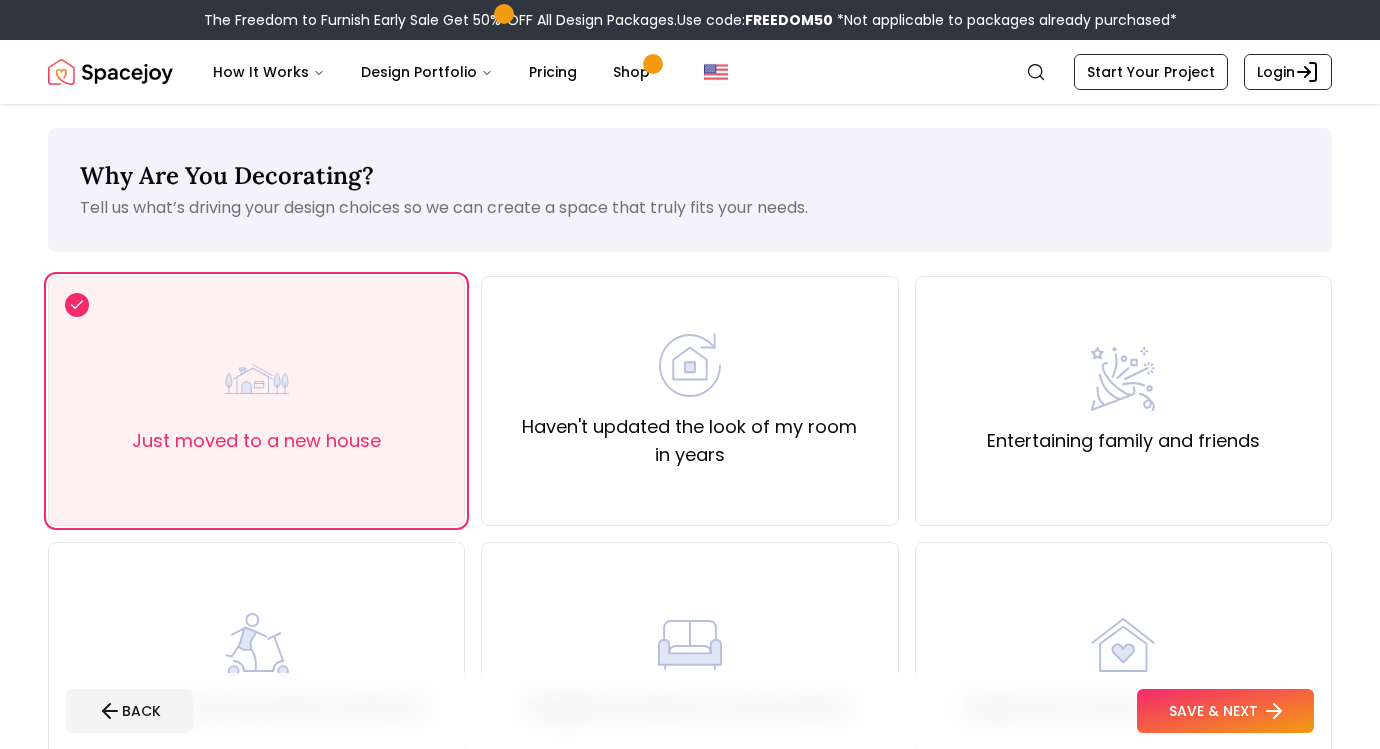click on "SAVE & NEXT" at bounding box center (1225, 711) 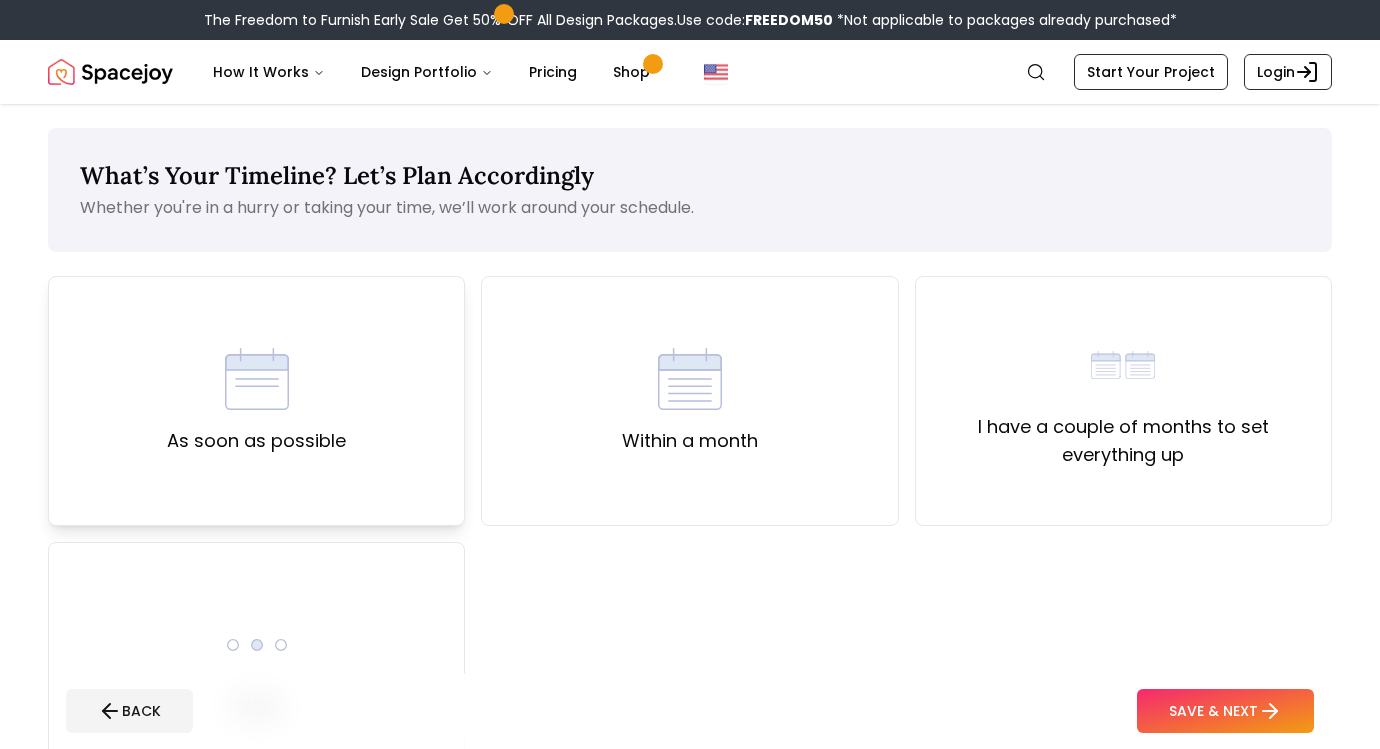click on "As soon as possible" at bounding box center (256, 401) 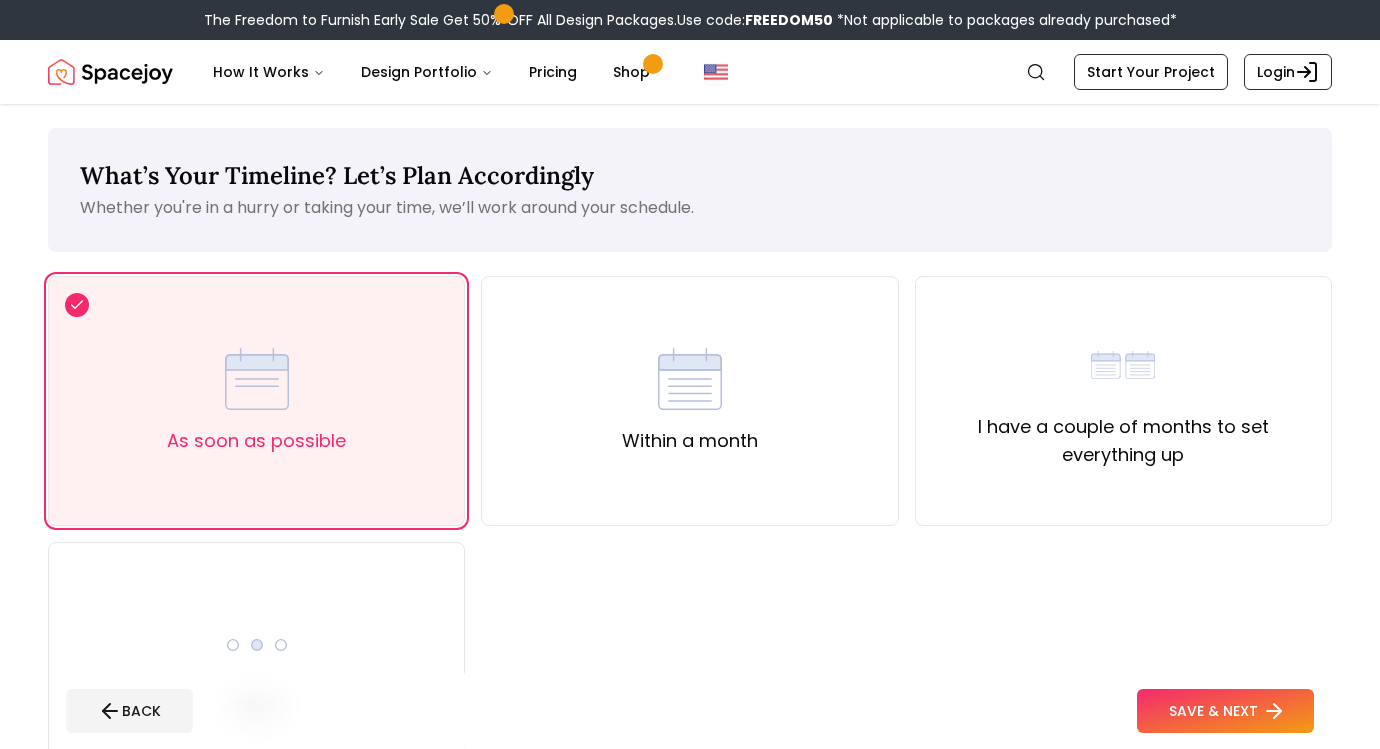 click on "SAVE & NEXT" at bounding box center (1225, 711) 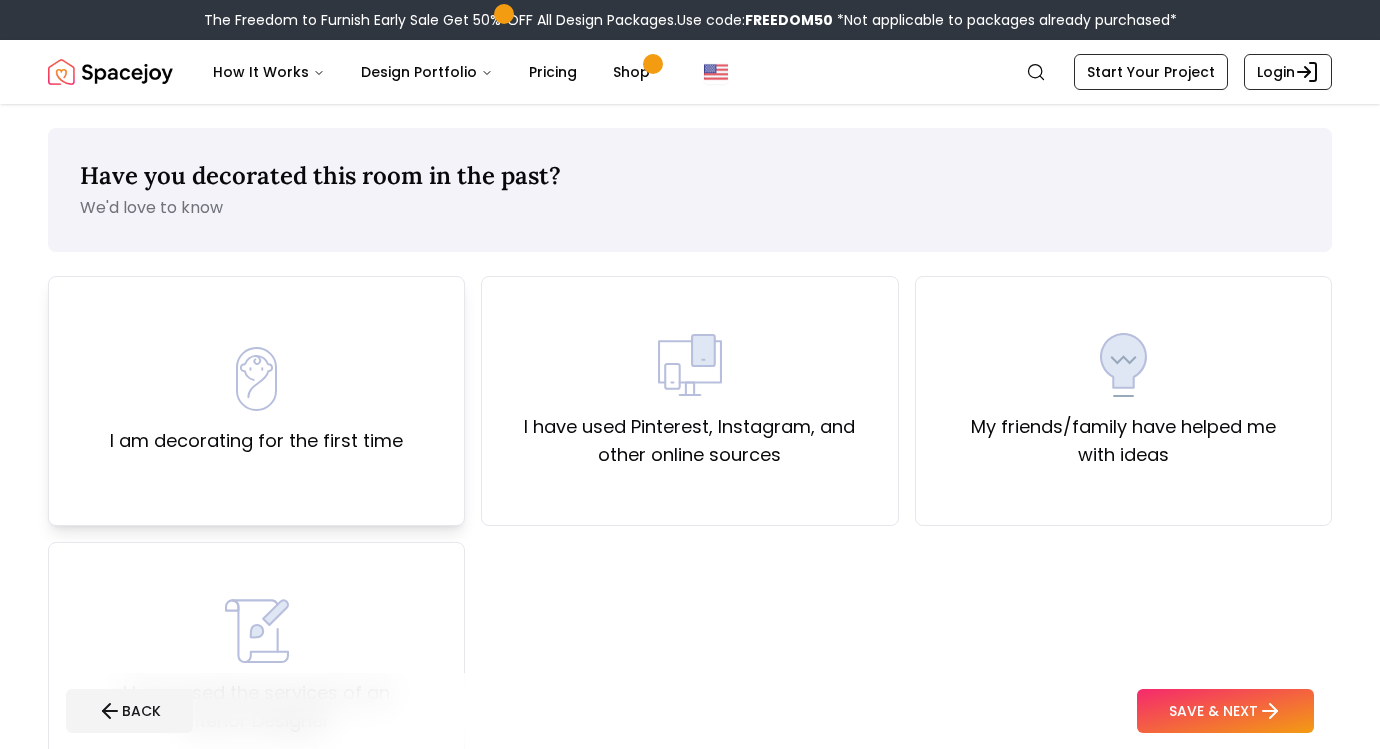 click on "I am decorating for the first time" at bounding box center (256, 401) 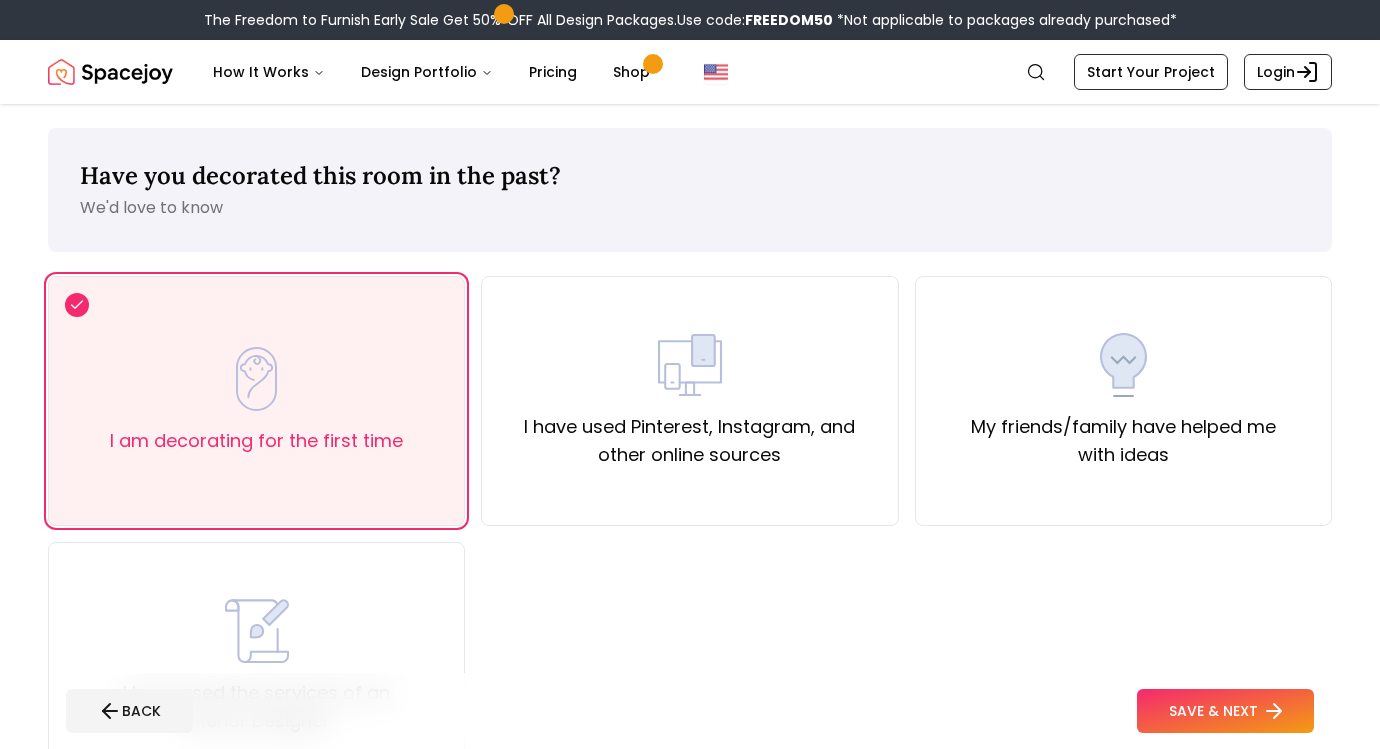 click on "SAVE & NEXT" at bounding box center [1225, 711] 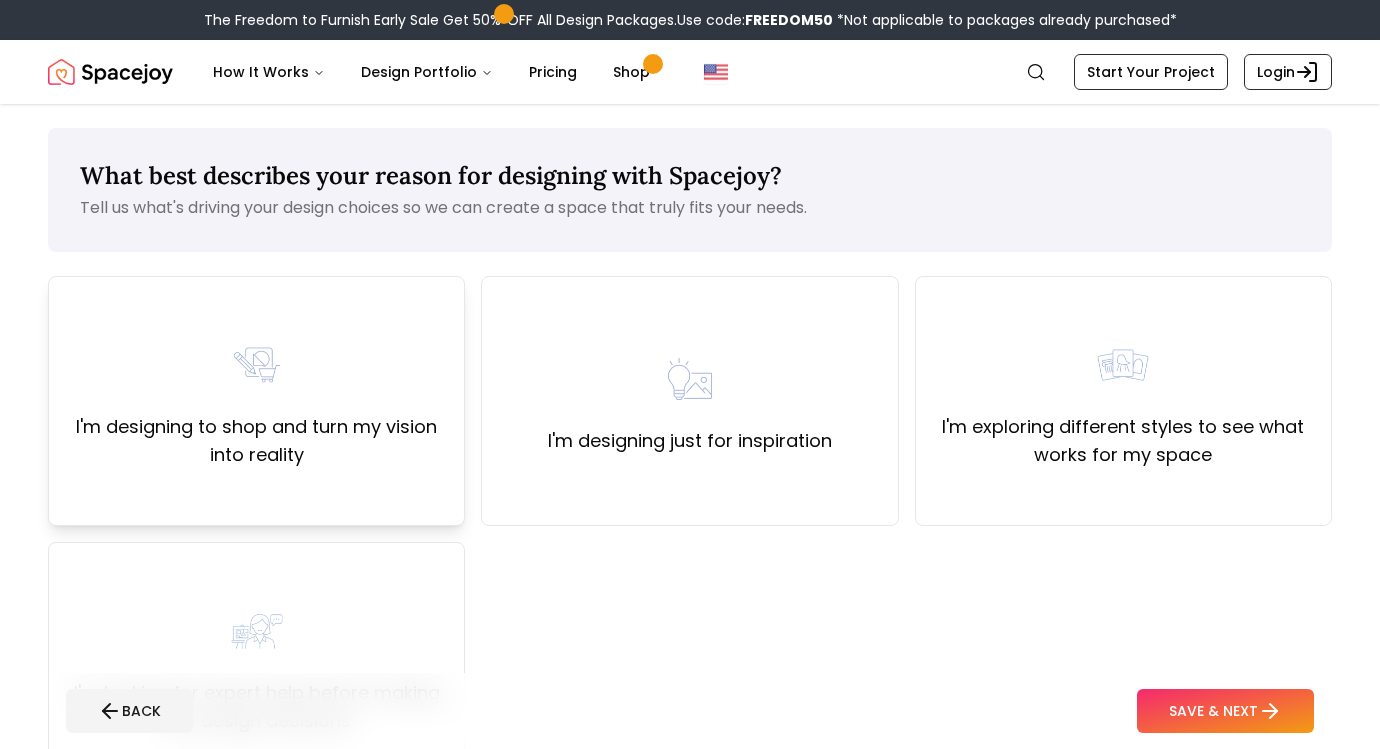 click on "I'm designing to shop and turn my vision into reality" at bounding box center (256, 441) 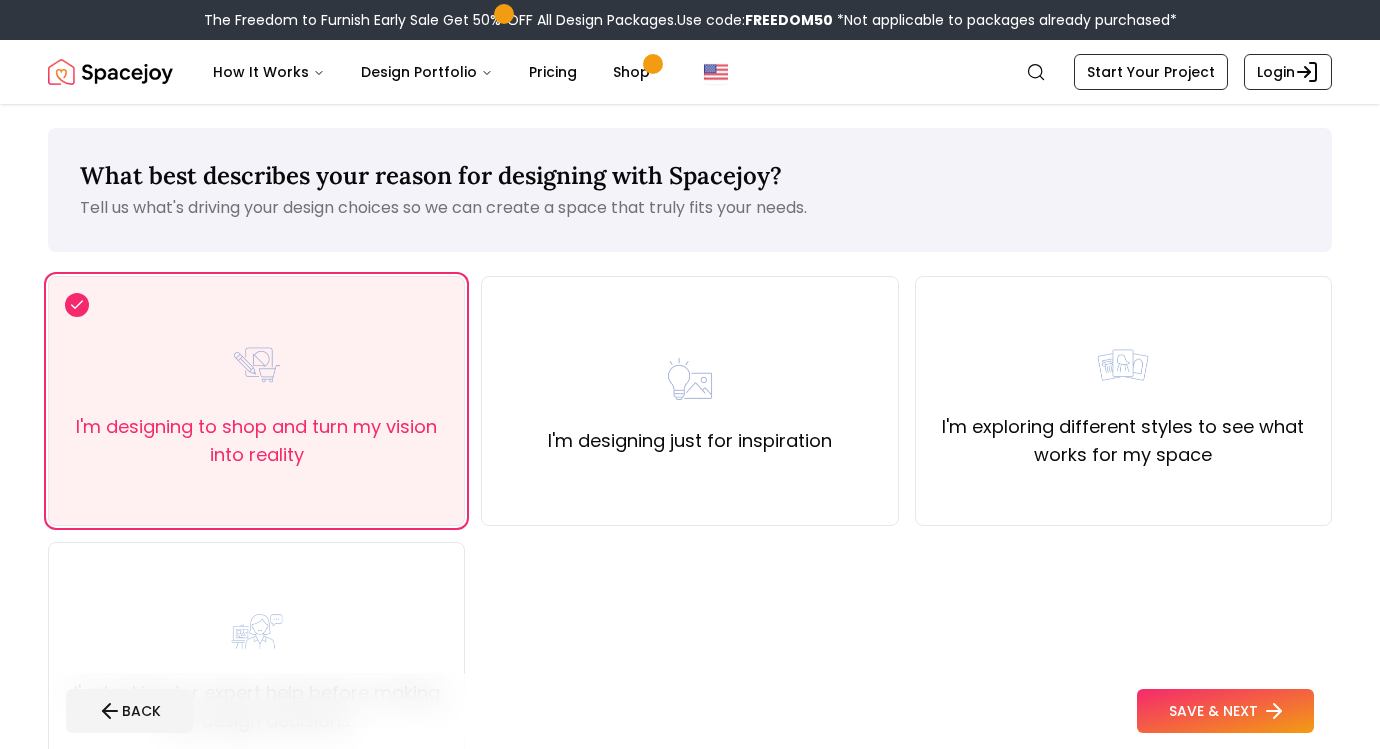 click on "SAVE & NEXT" at bounding box center [1225, 711] 